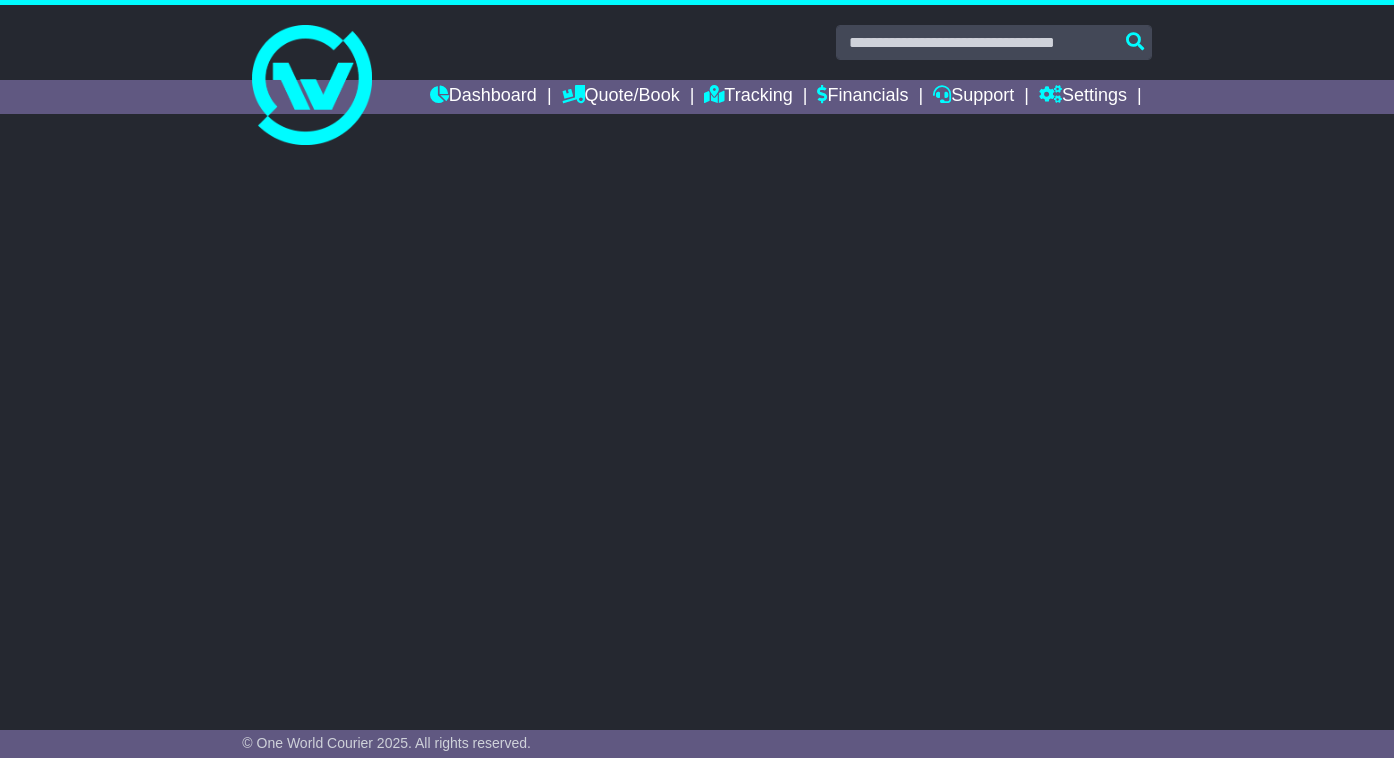 scroll, scrollTop: 0, scrollLeft: 0, axis: both 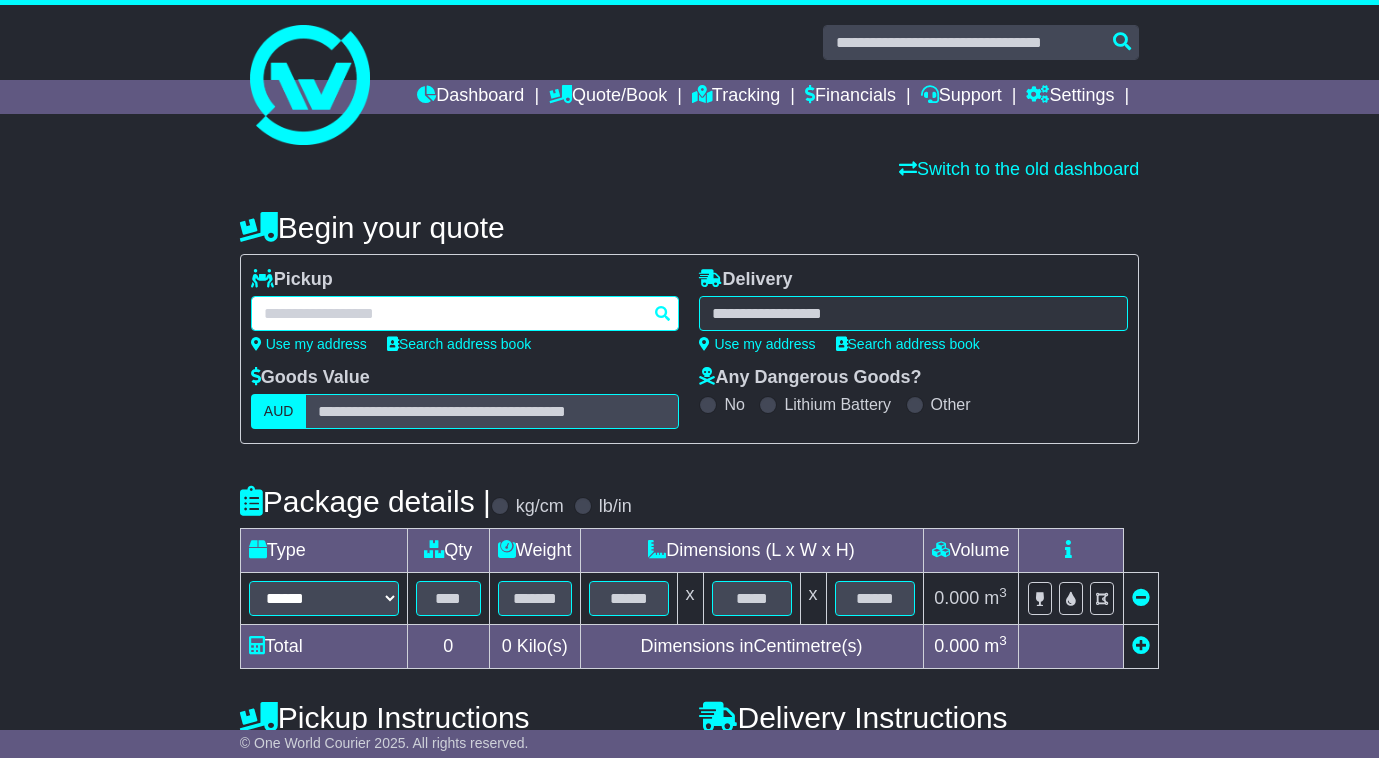 click at bounding box center (465, 313) 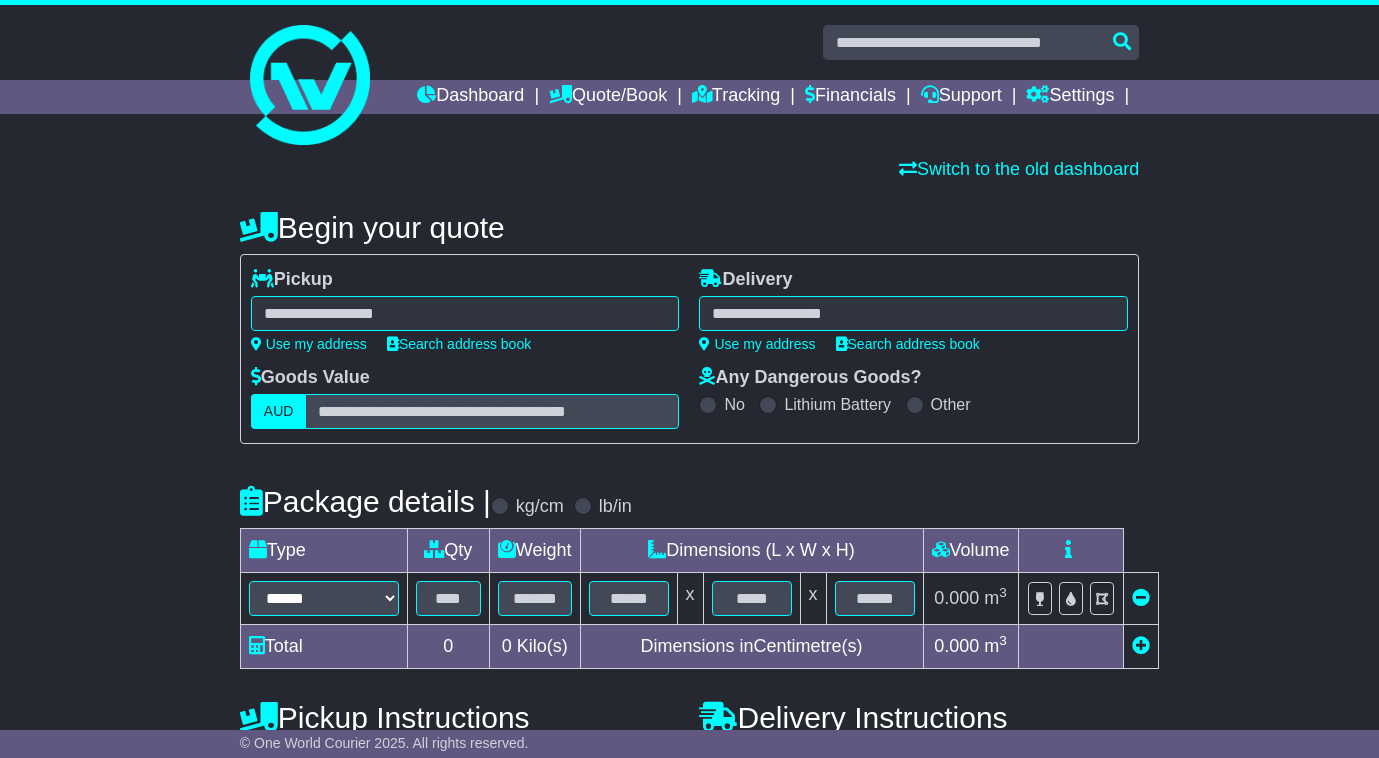 click on "**** [NUMBER] [CITY] [POSTAL_CODE] [CITY] [POSTAL_CODE]" at bounding box center [465, 313] 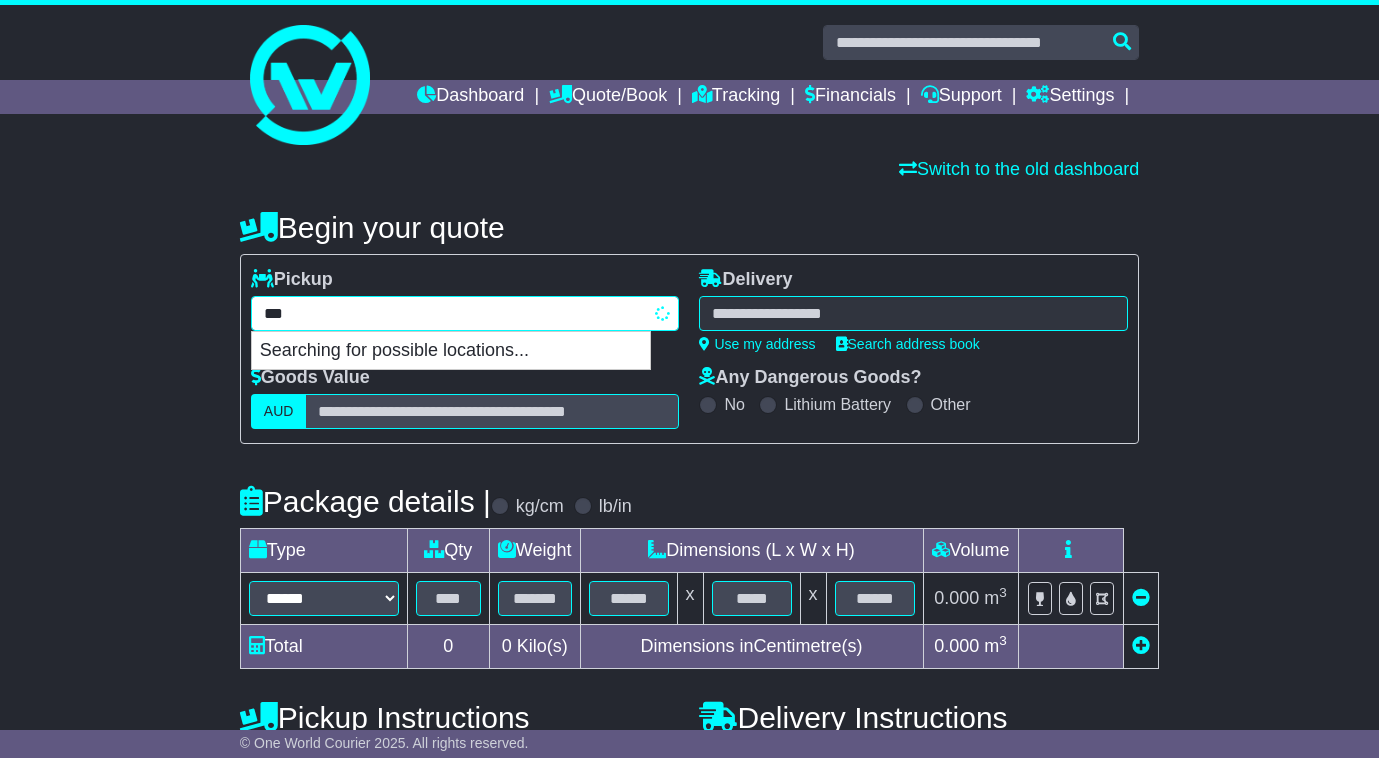 type on "****" 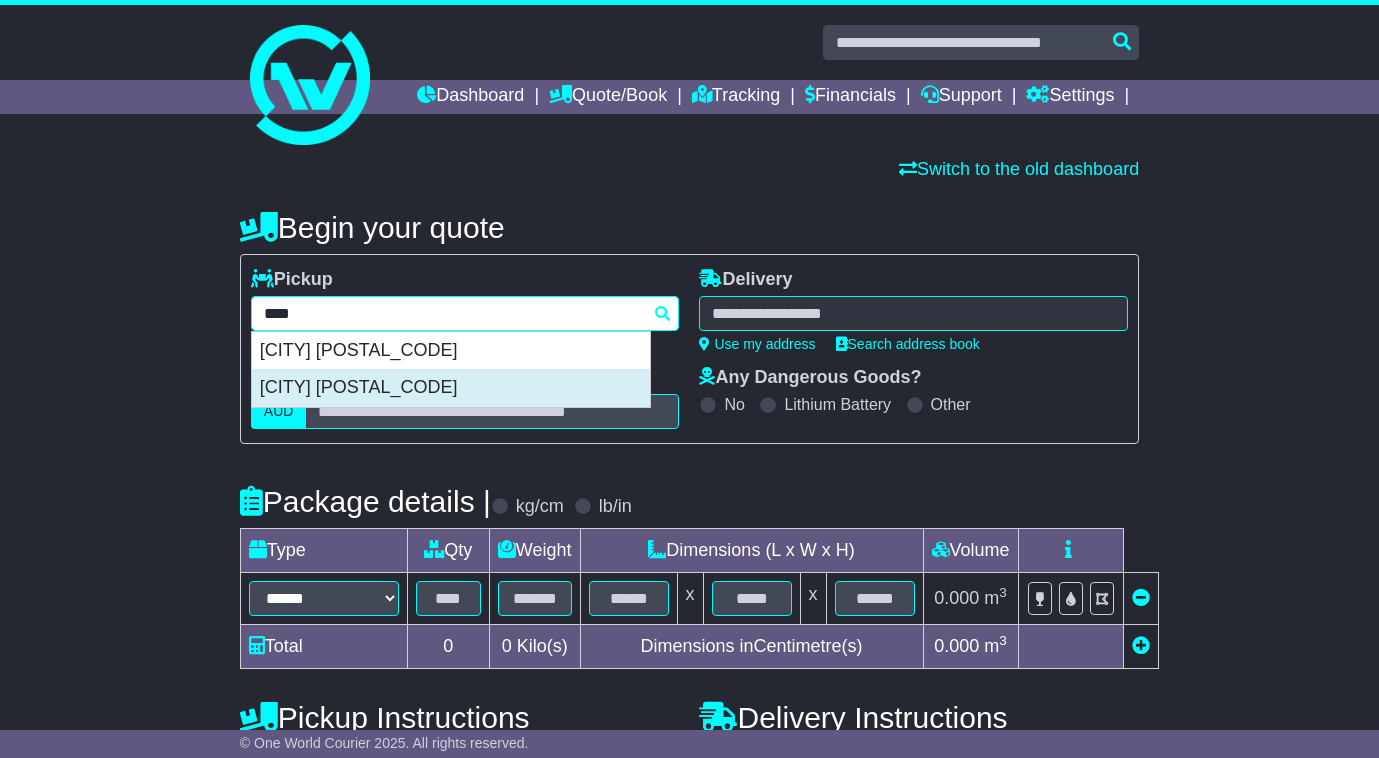 click on "[CITY] [POSTAL_CODE]" at bounding box center (451, 388) 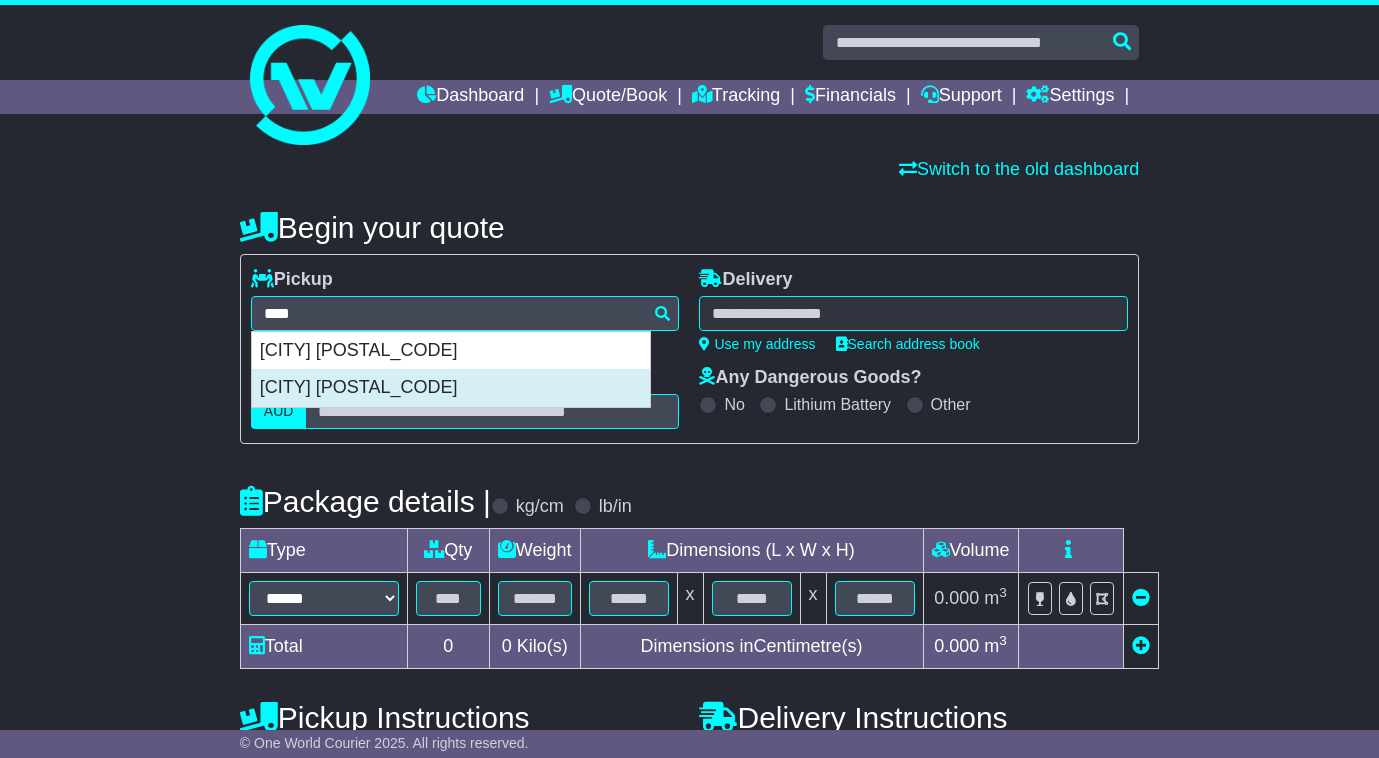 type on "**********" 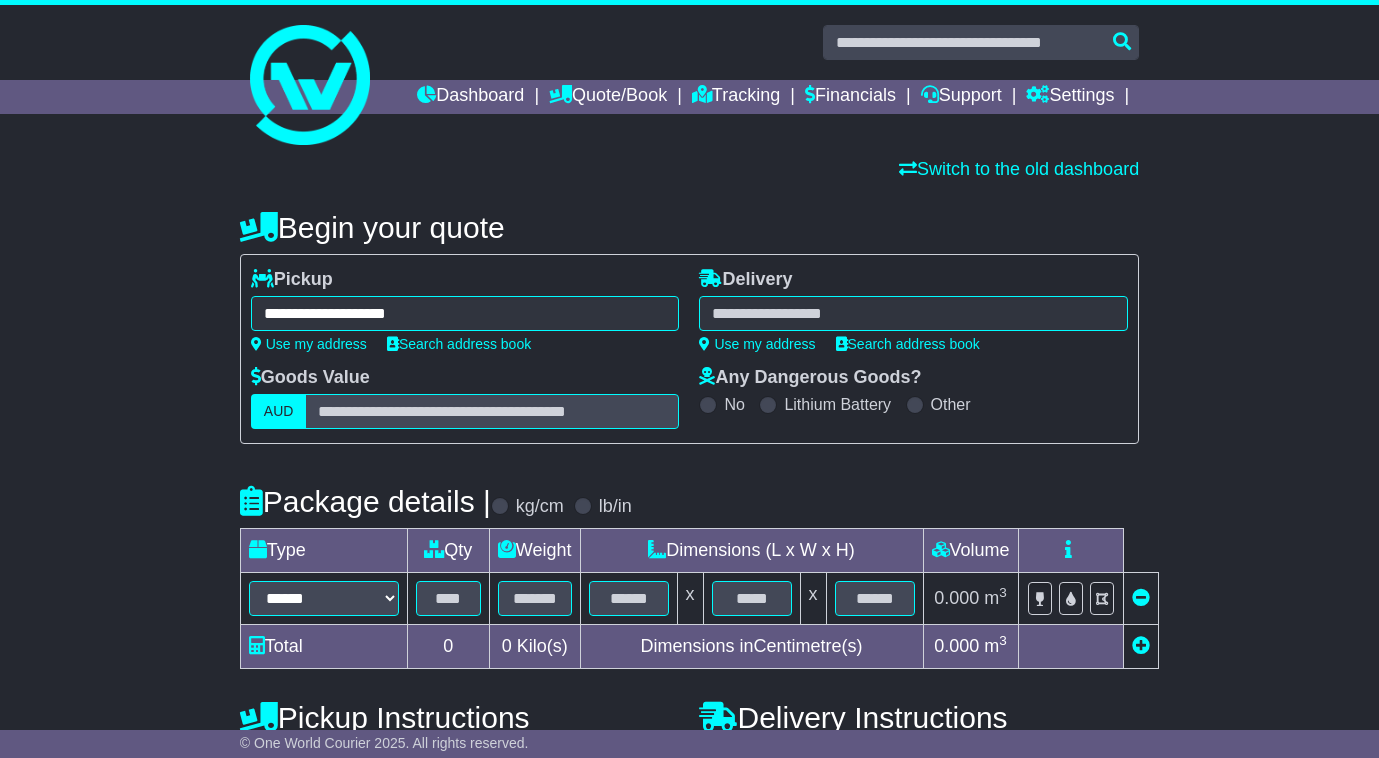 click at bounding box center (913, 313) 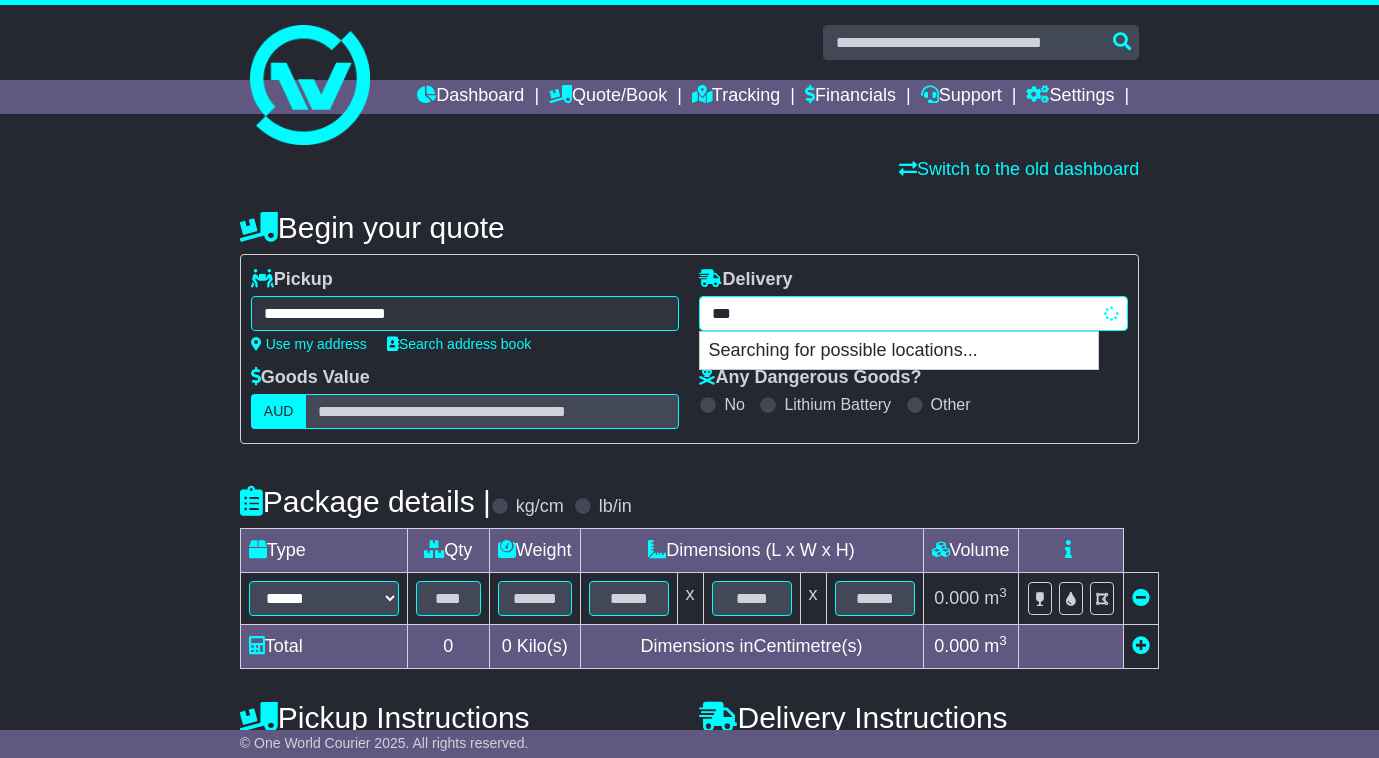 type on "****" 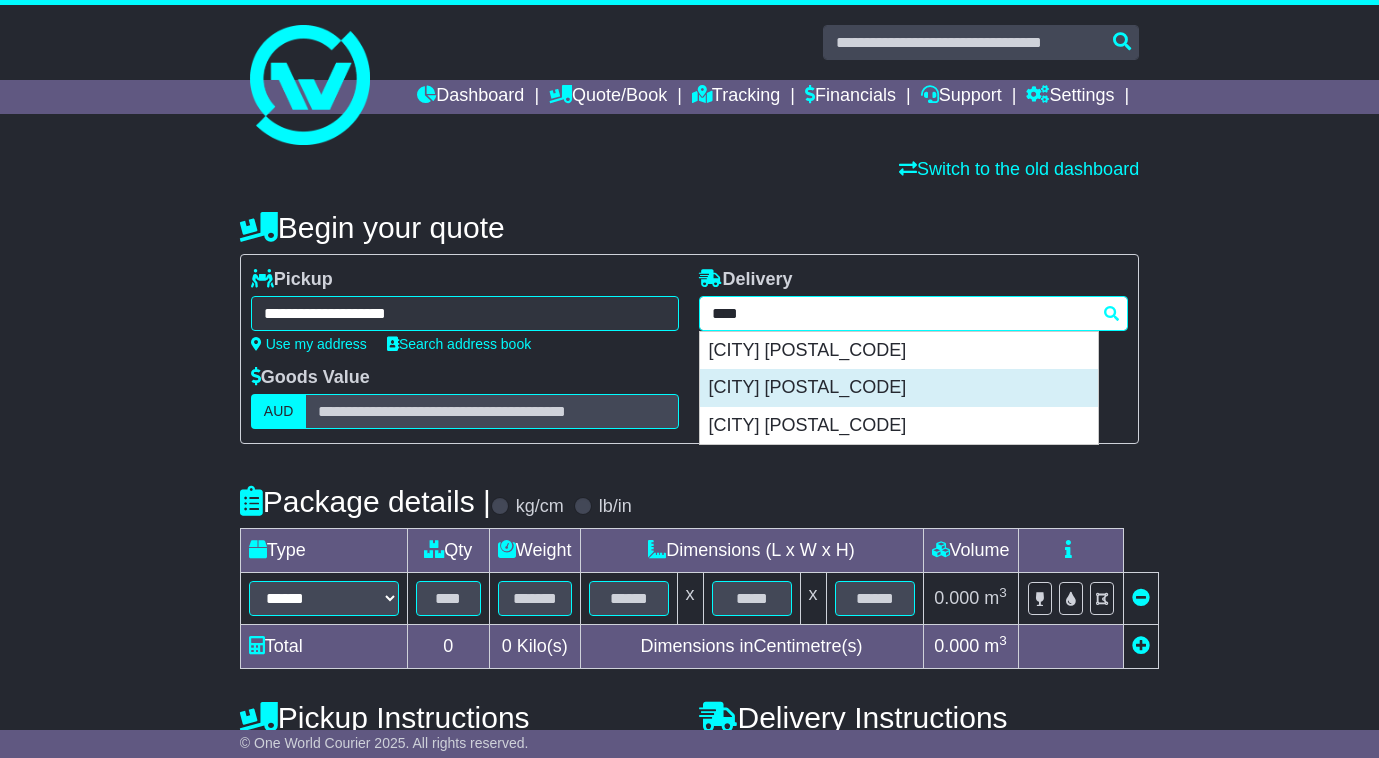 click on "[CITY] [POSTAL_CODE]" at bounding box center [899, 388] 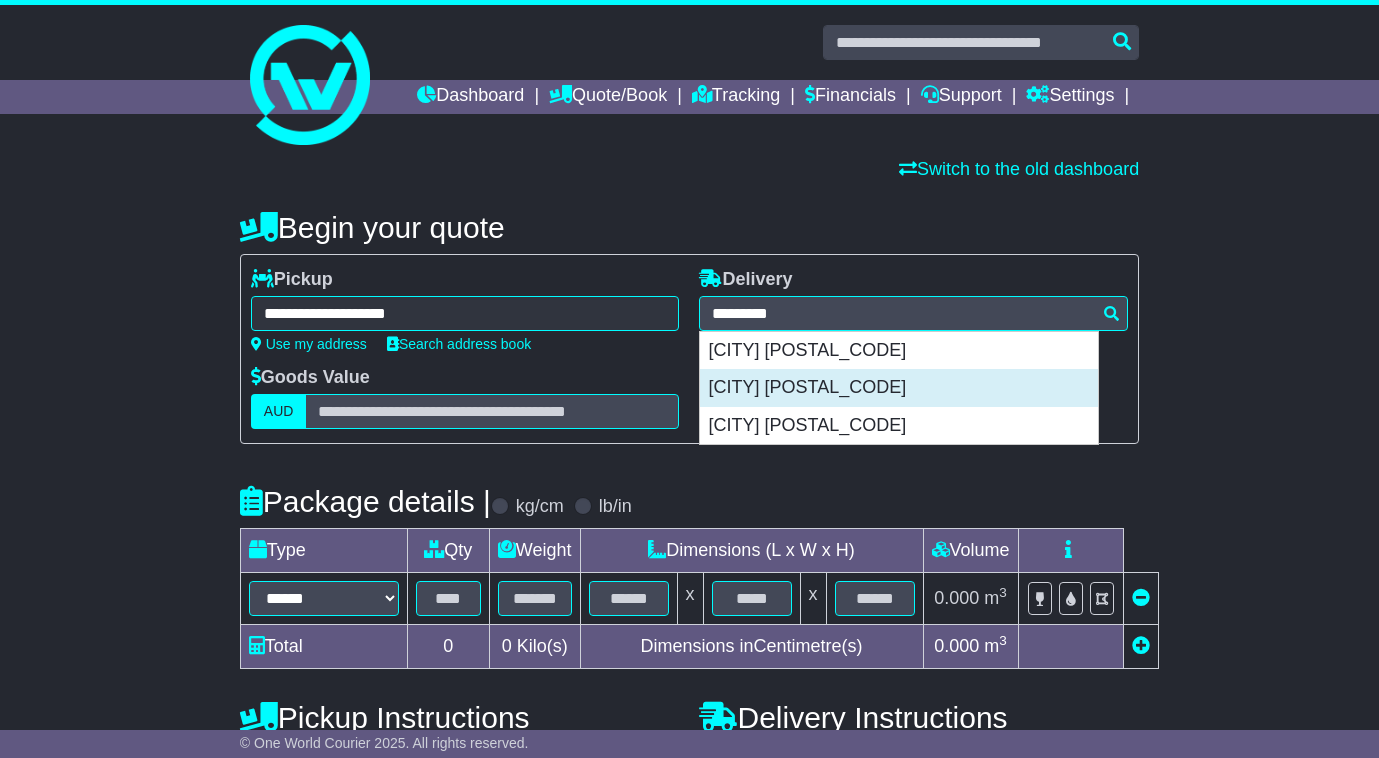 type on "**********" 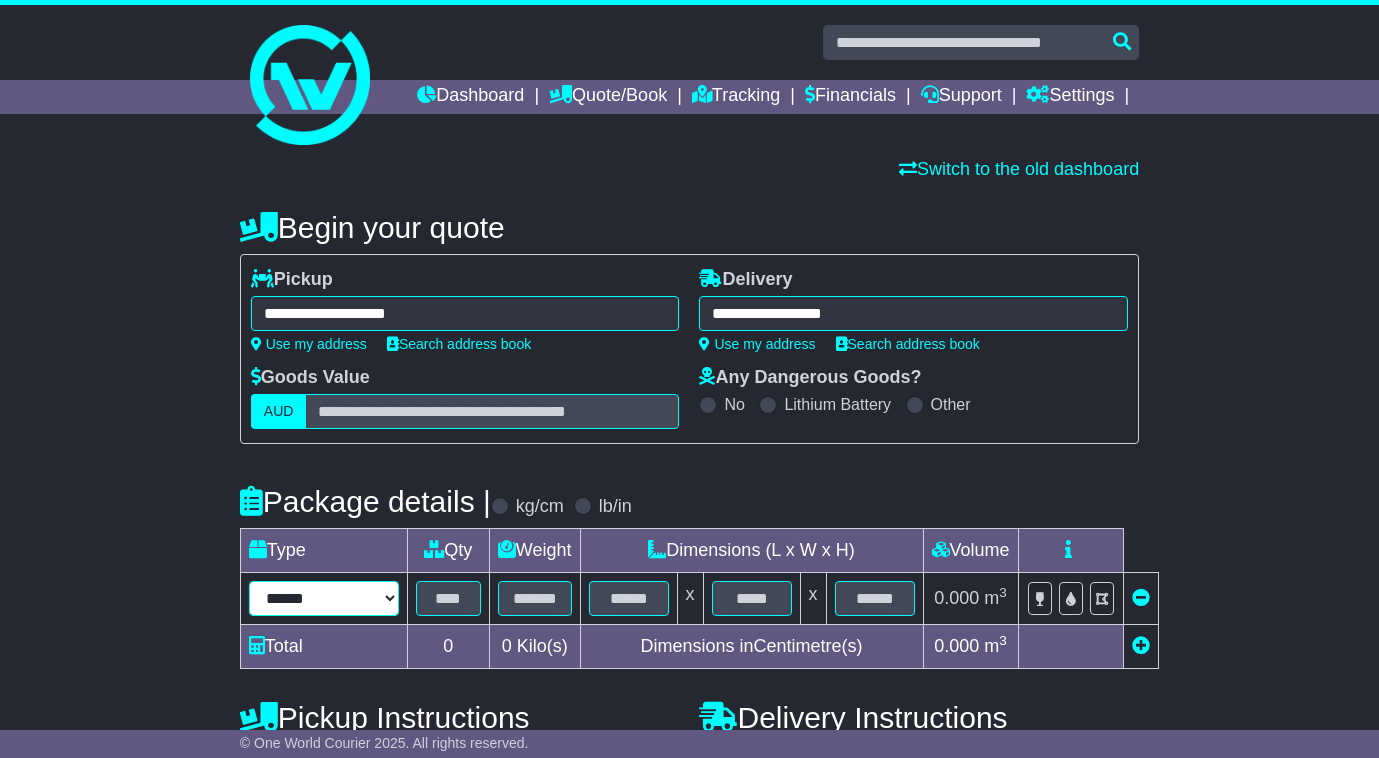 click on "****** ****** *** ******** ***** **** **** ****** *** *******" at bounding box center (324, 598) 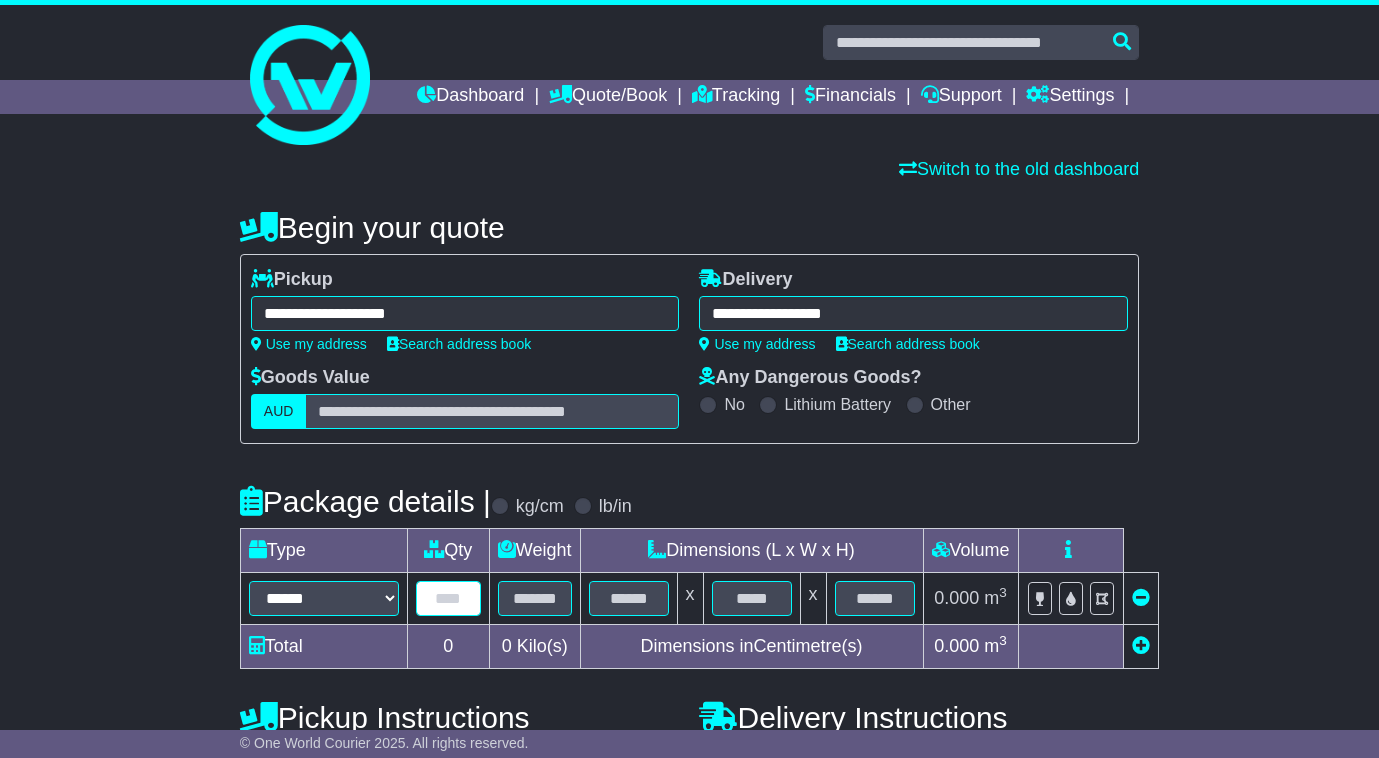 click at bounding box center (448, 598) 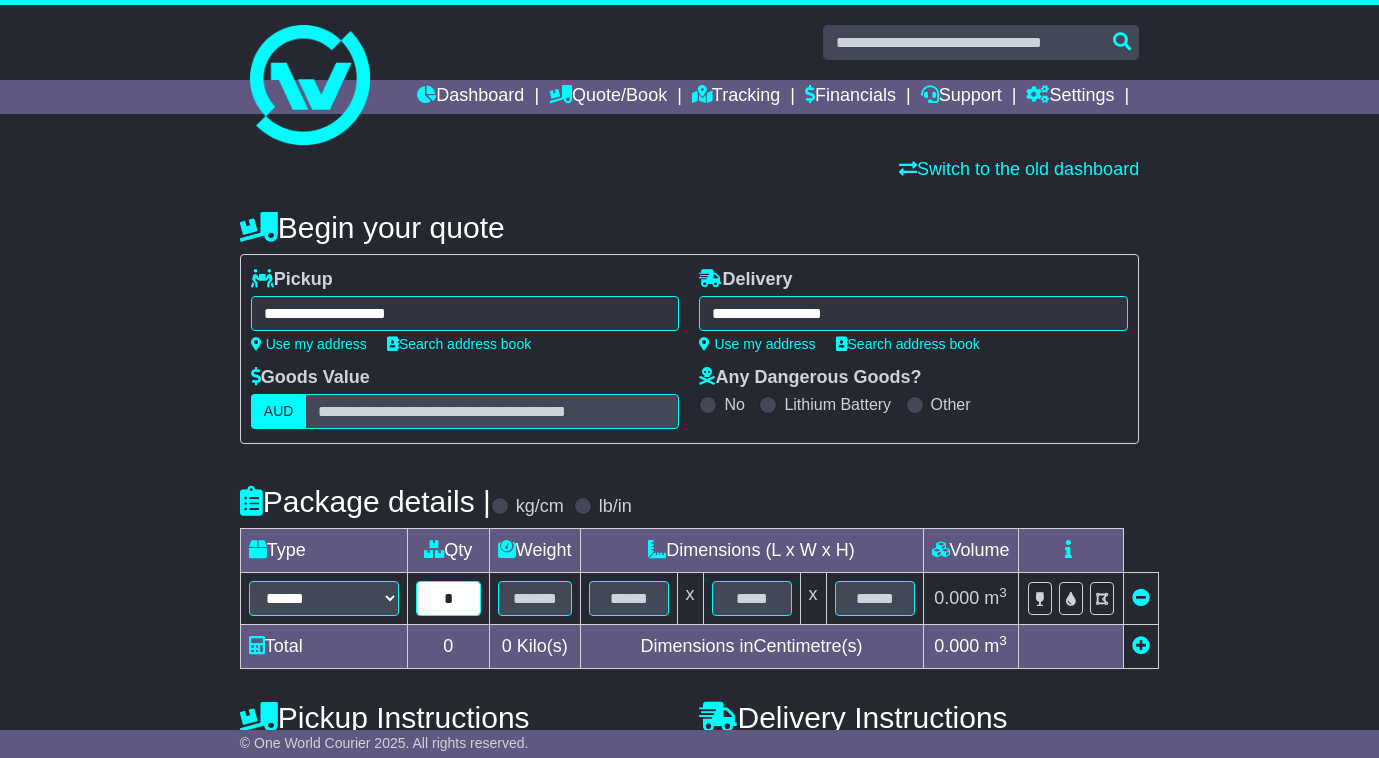 type on "*" 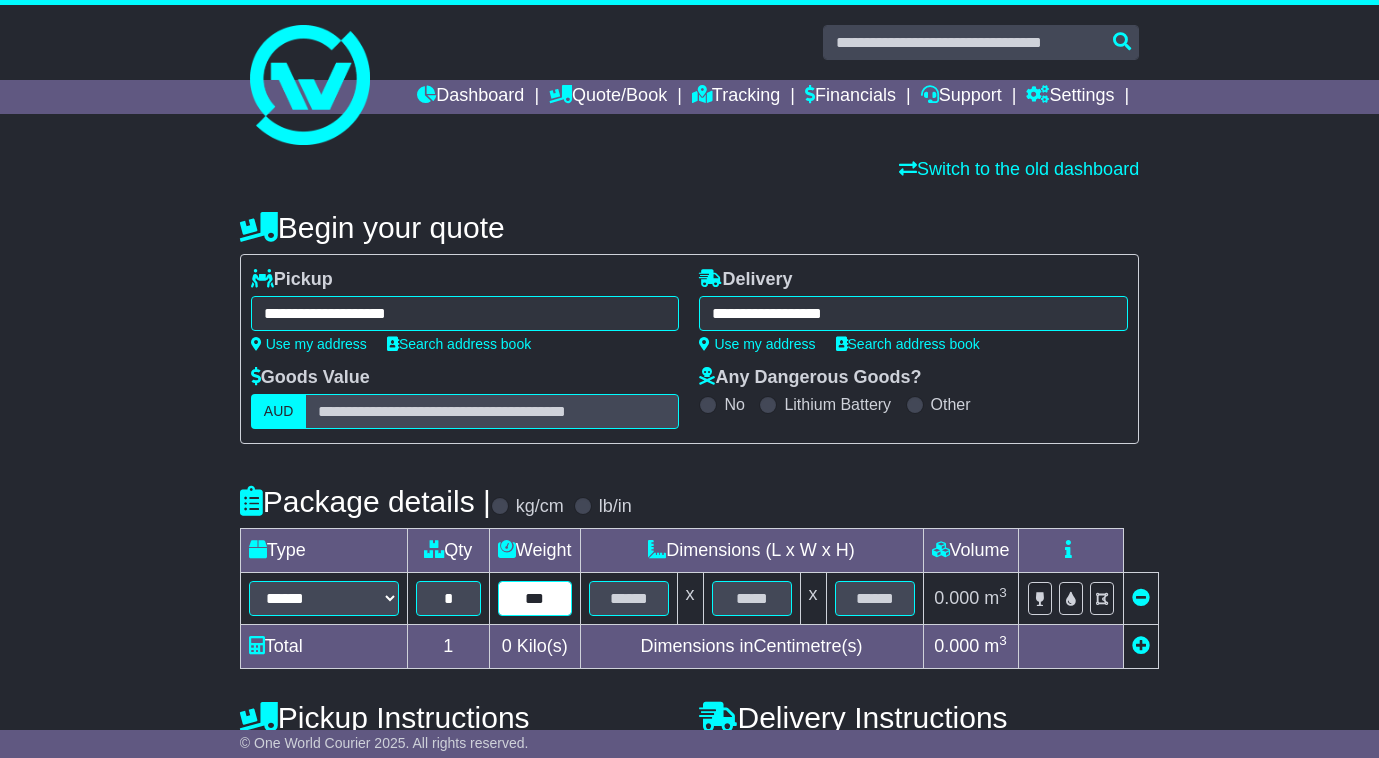 type on "***" 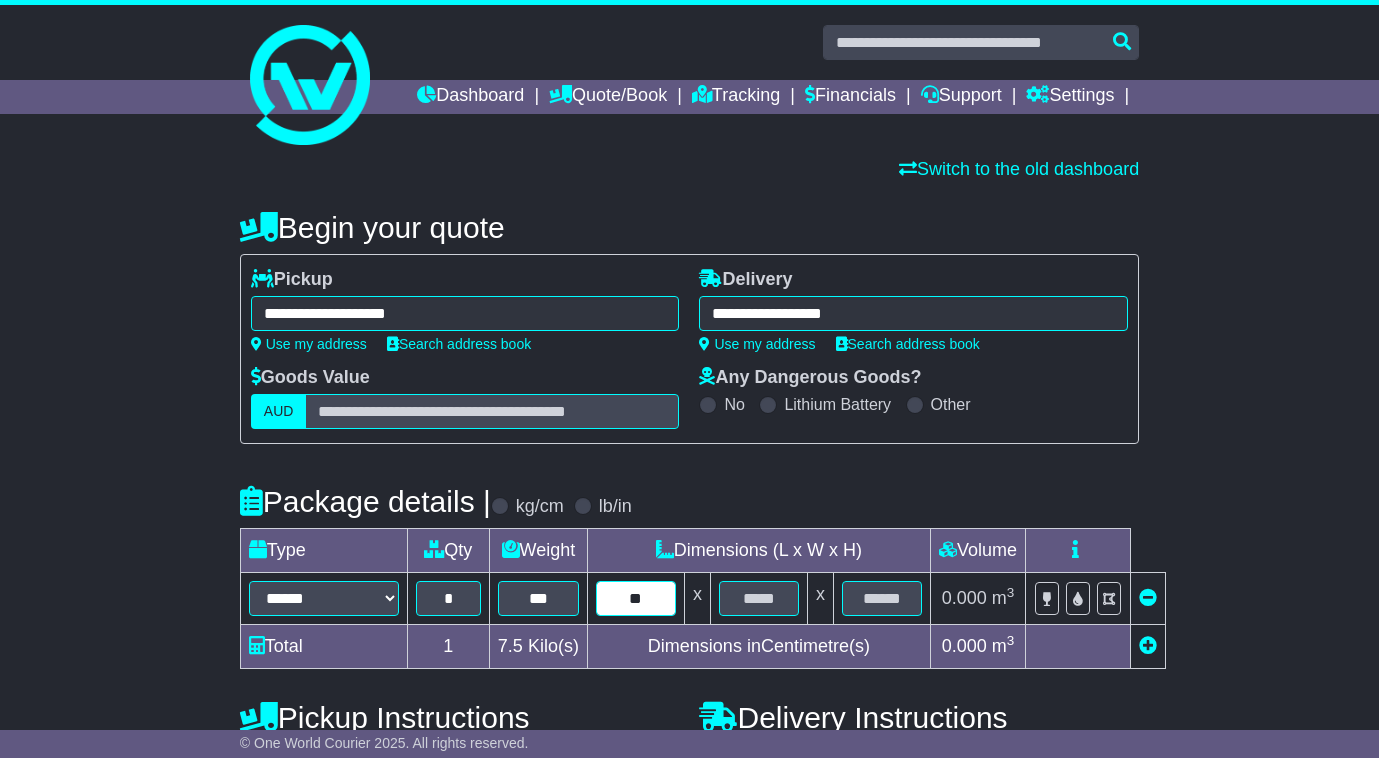 type on "**" 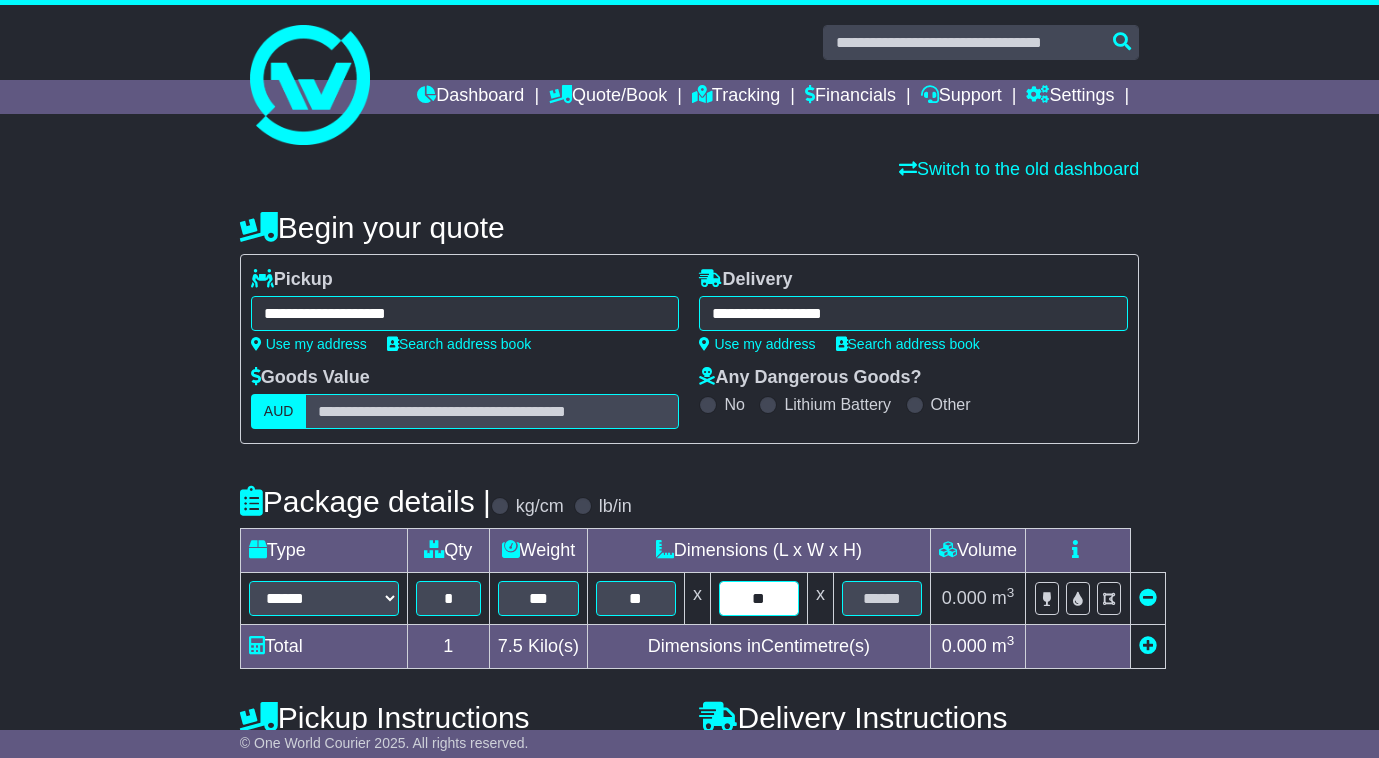 type on "**" 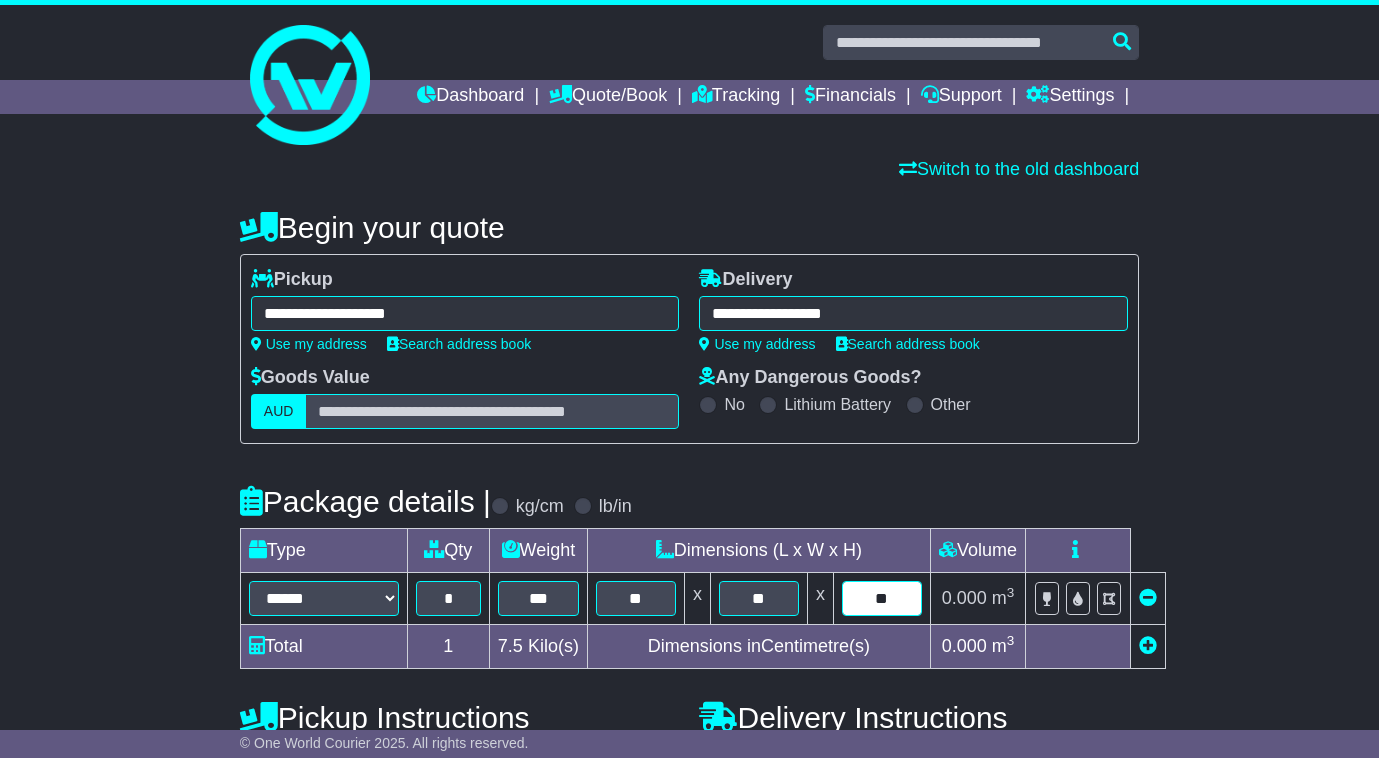 type on "**" 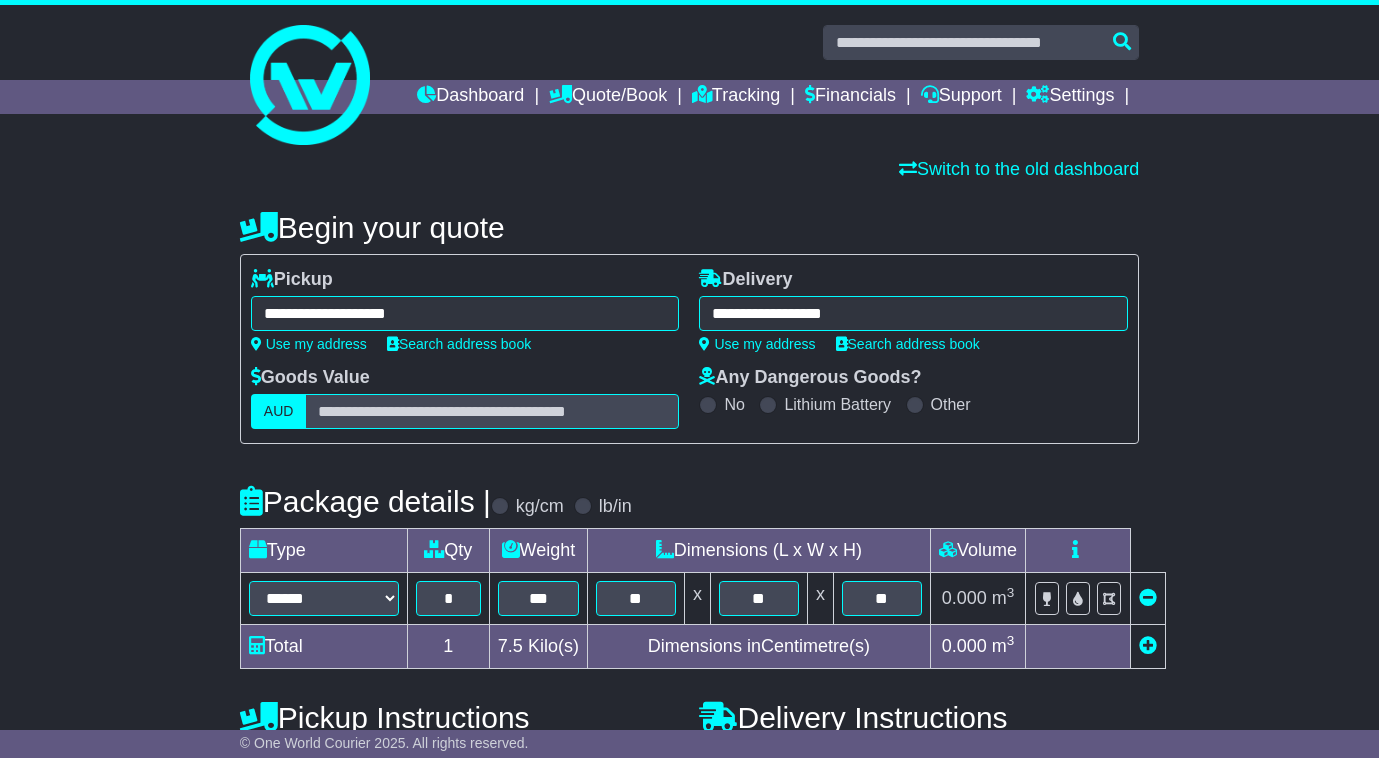 type 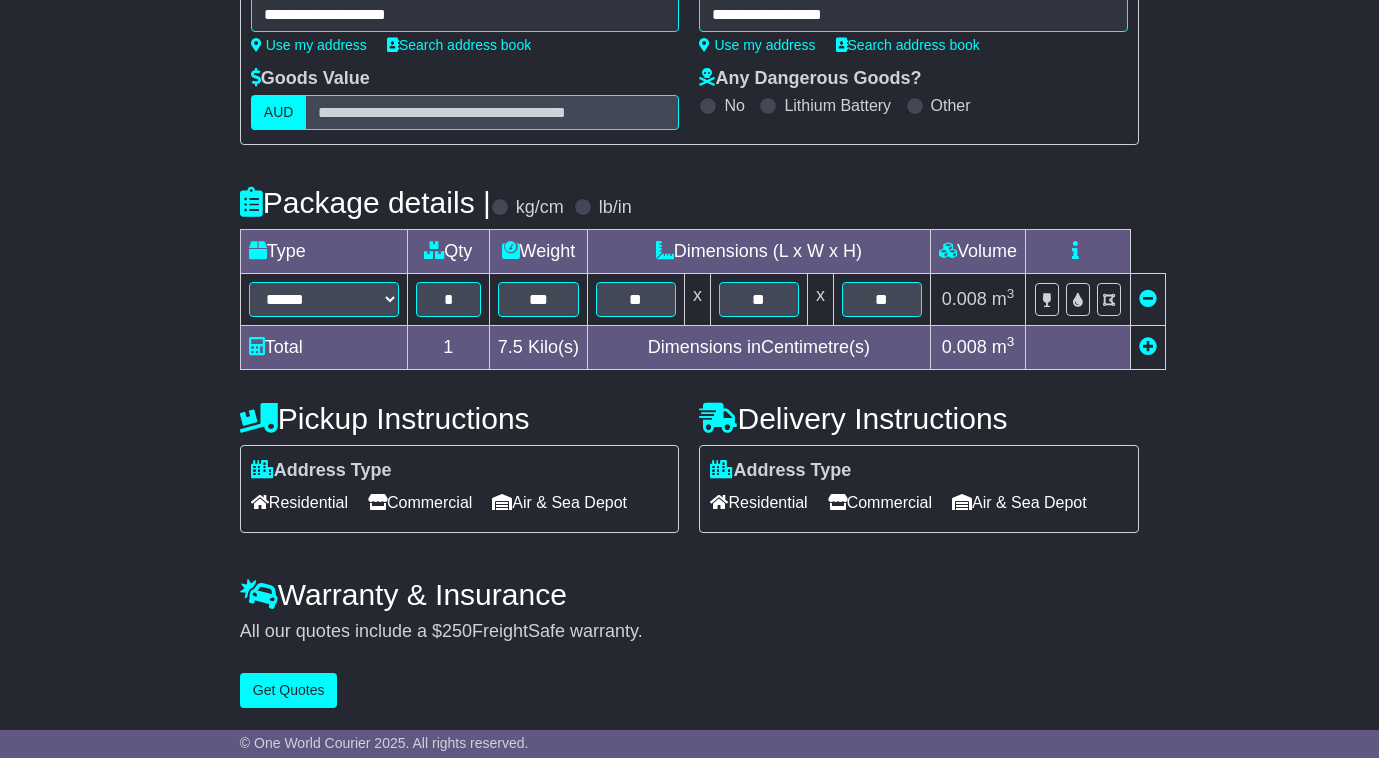 click on "Commercial" at bounding box center (880, 502) 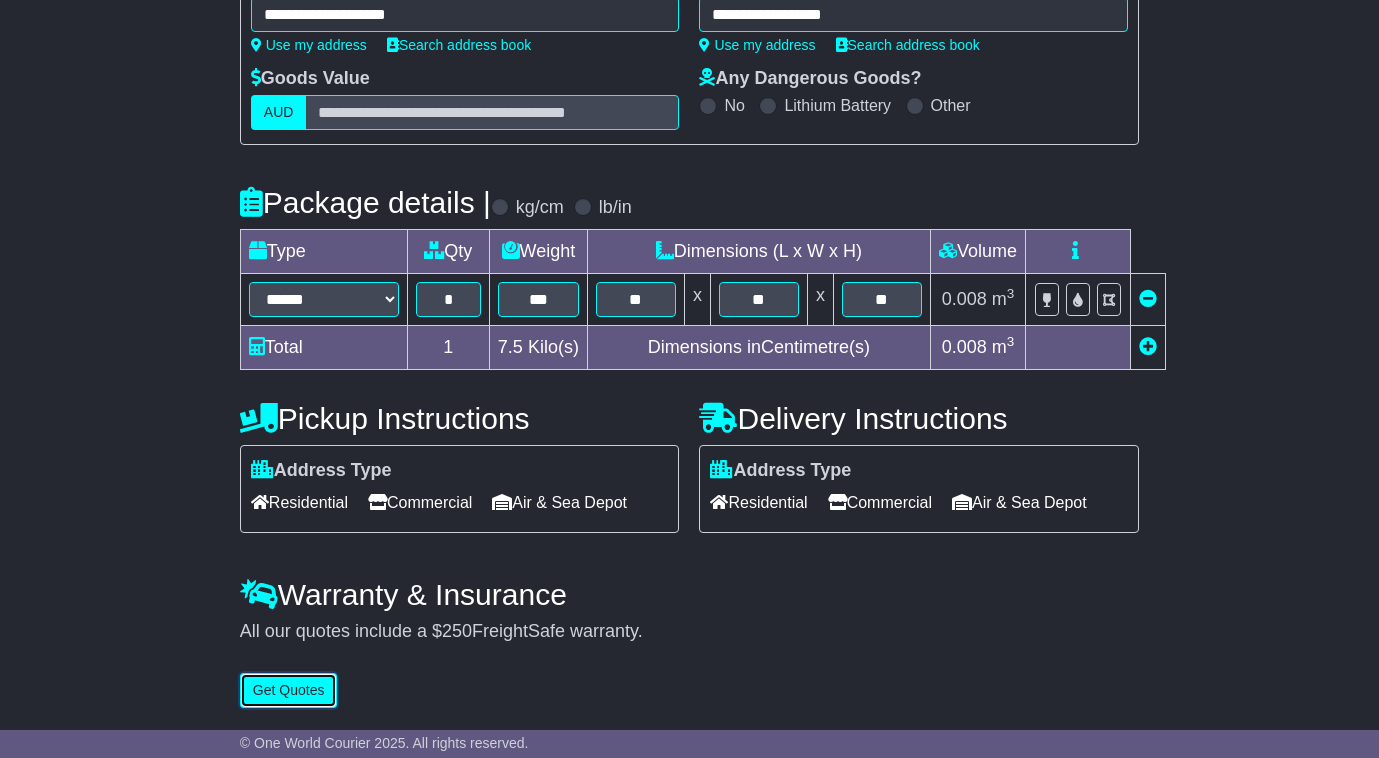 click on "Get Quotes" at bounding box center [289, 690] 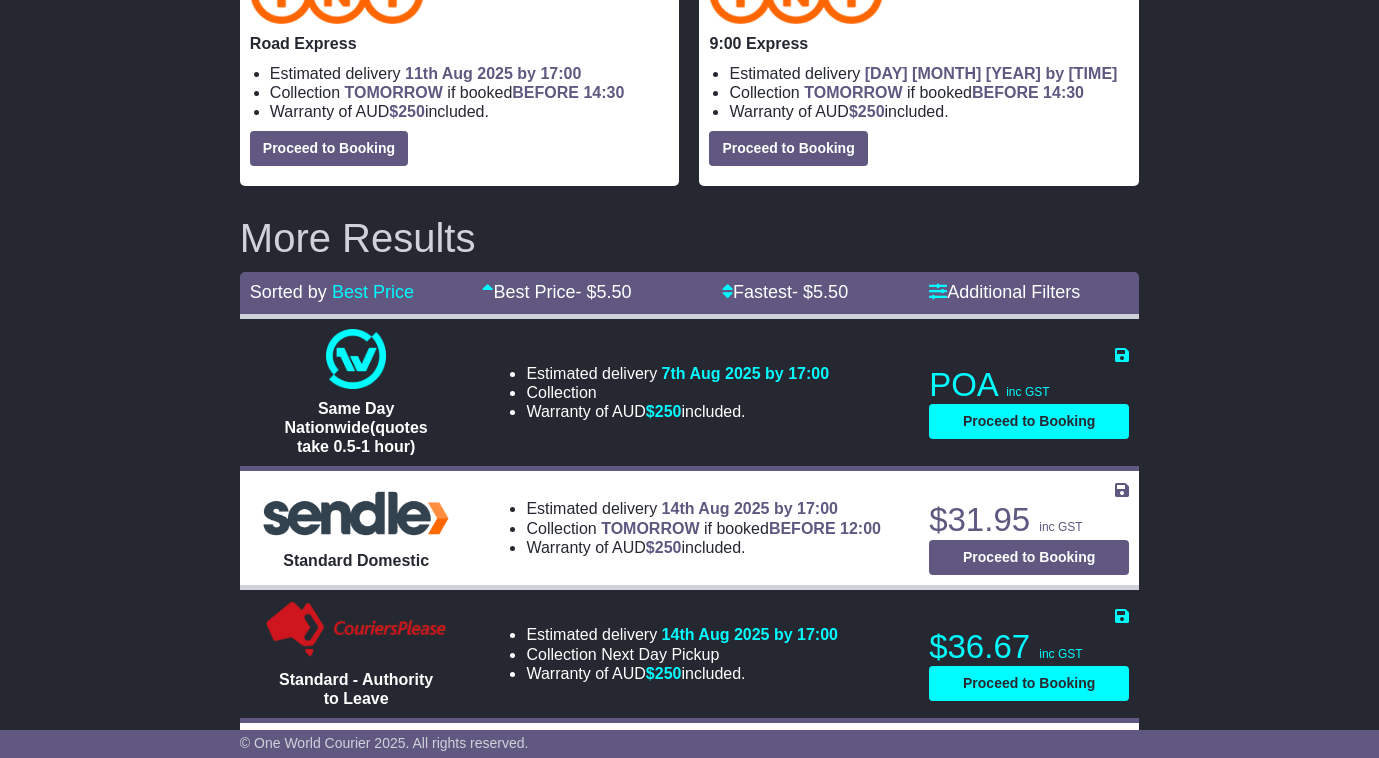scroll, scrollTop: 400, scrollLeft: 0, axis: vertical 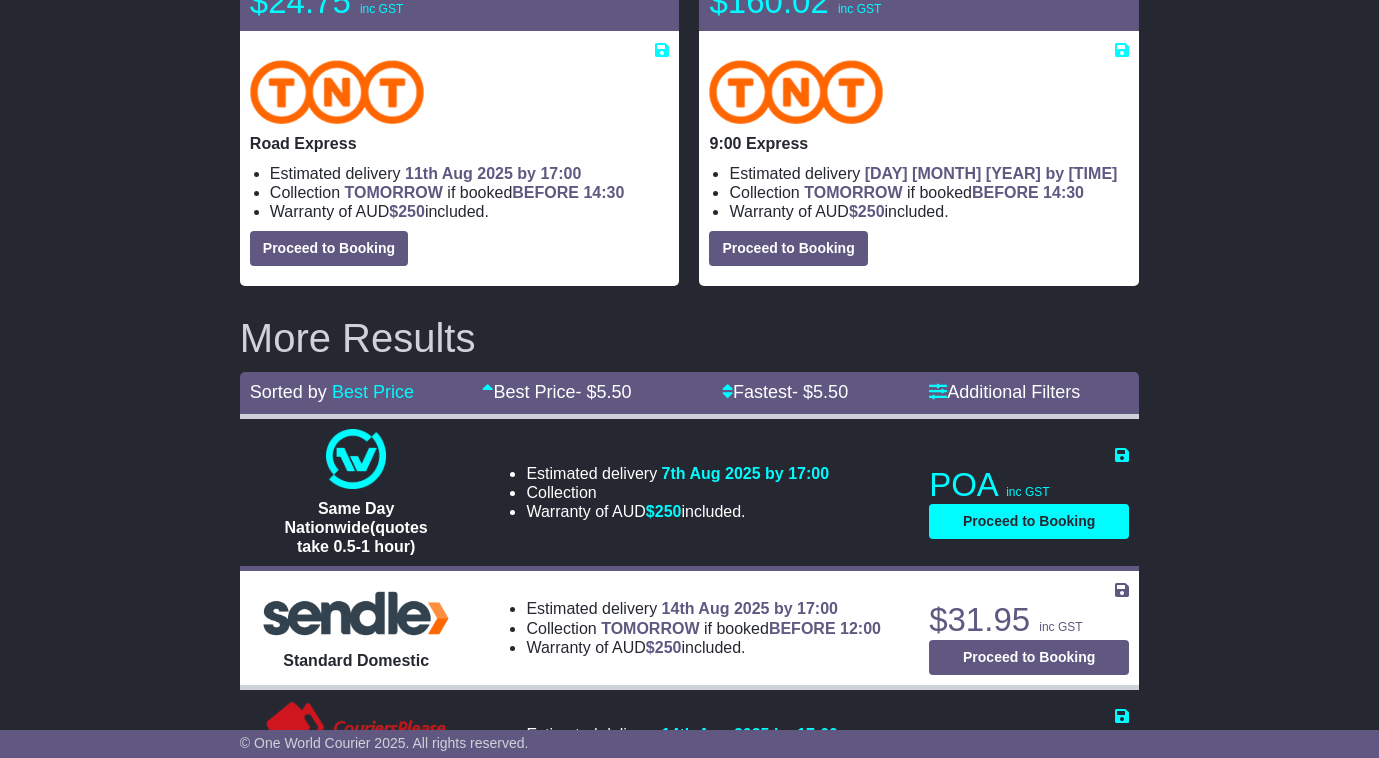 click on "[CITY] , [POSTAL_CODE]
[CITY] , [POSTAL_CODE]
1   item
0.0084
m 3
in 3" at bounding box center (689, 1390) 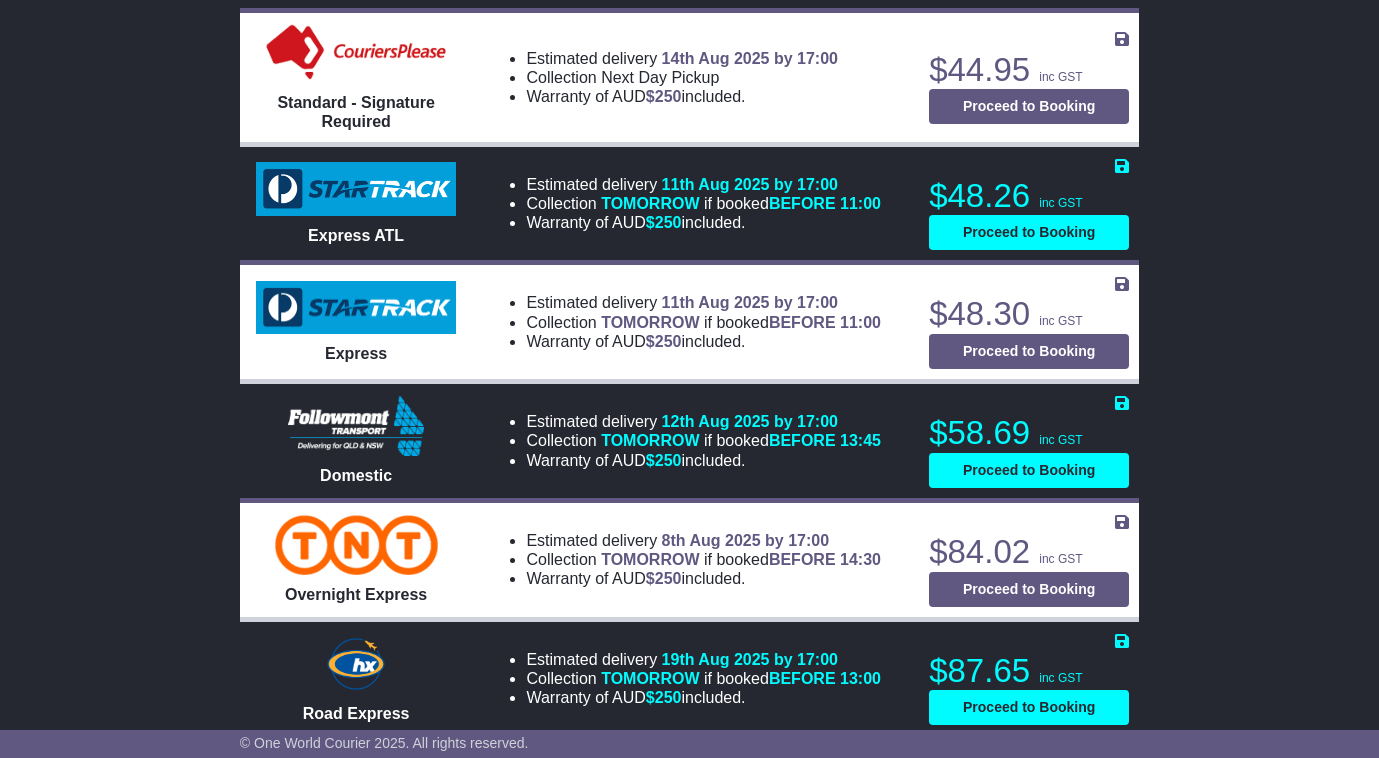 scroll, scrollTop: 1800, scrollLeft: 0, axis: vertical 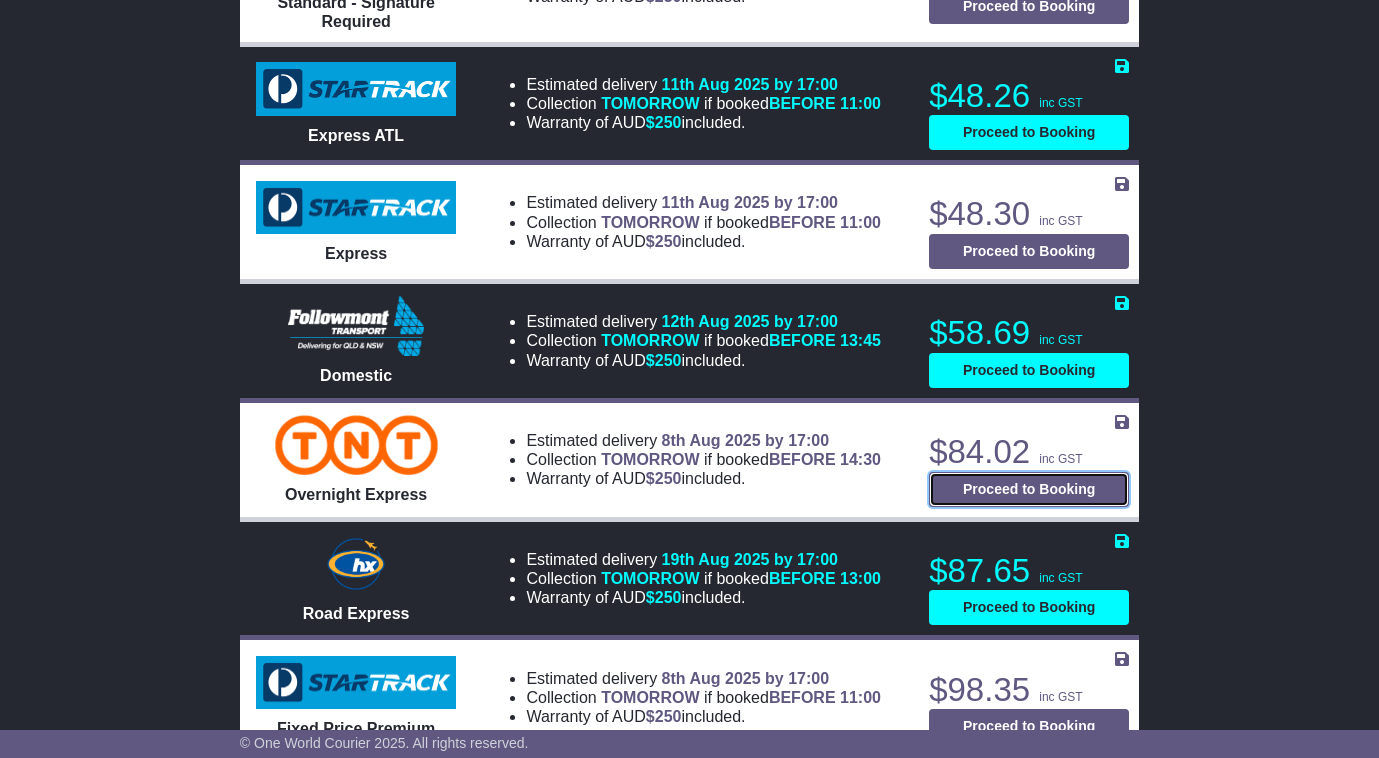 click on "Proceed to Booking" at bounding box center [1029, 489] 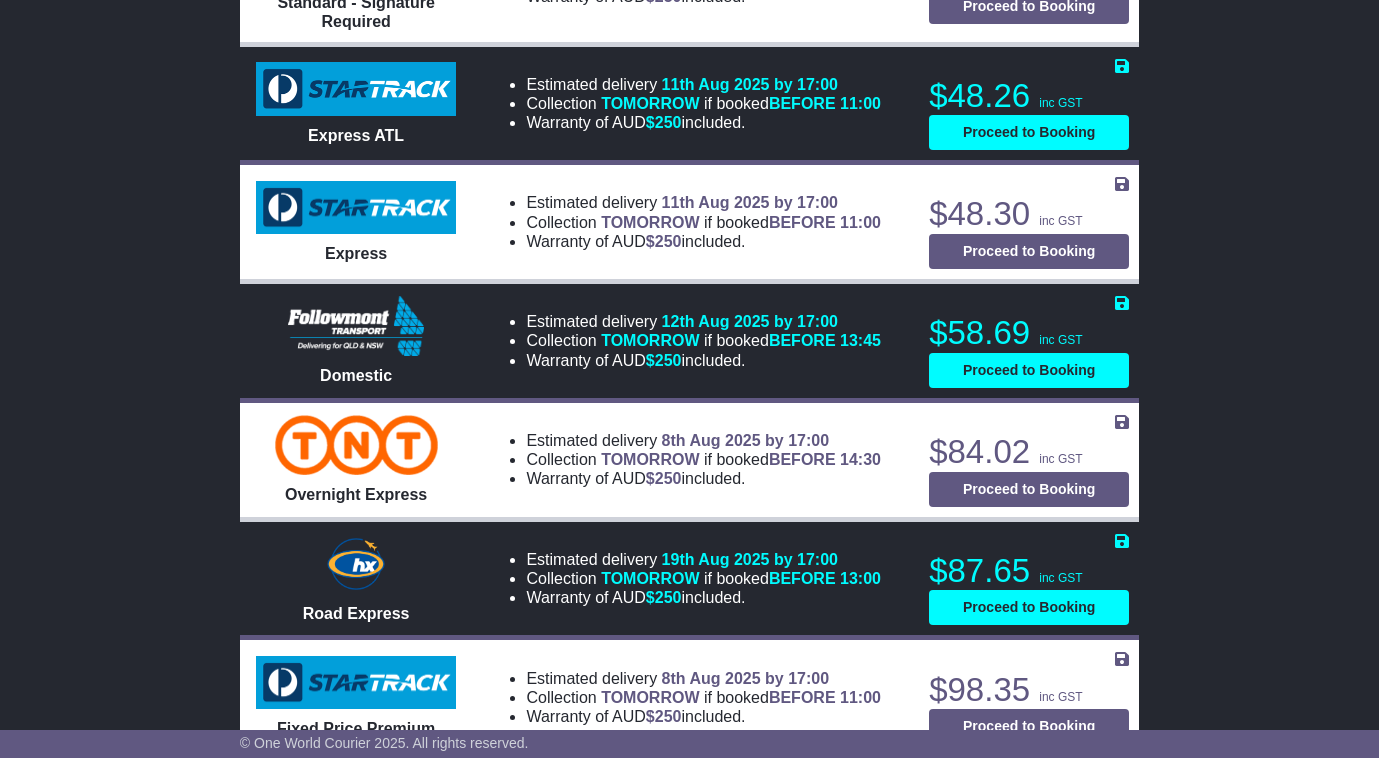 select on "****" 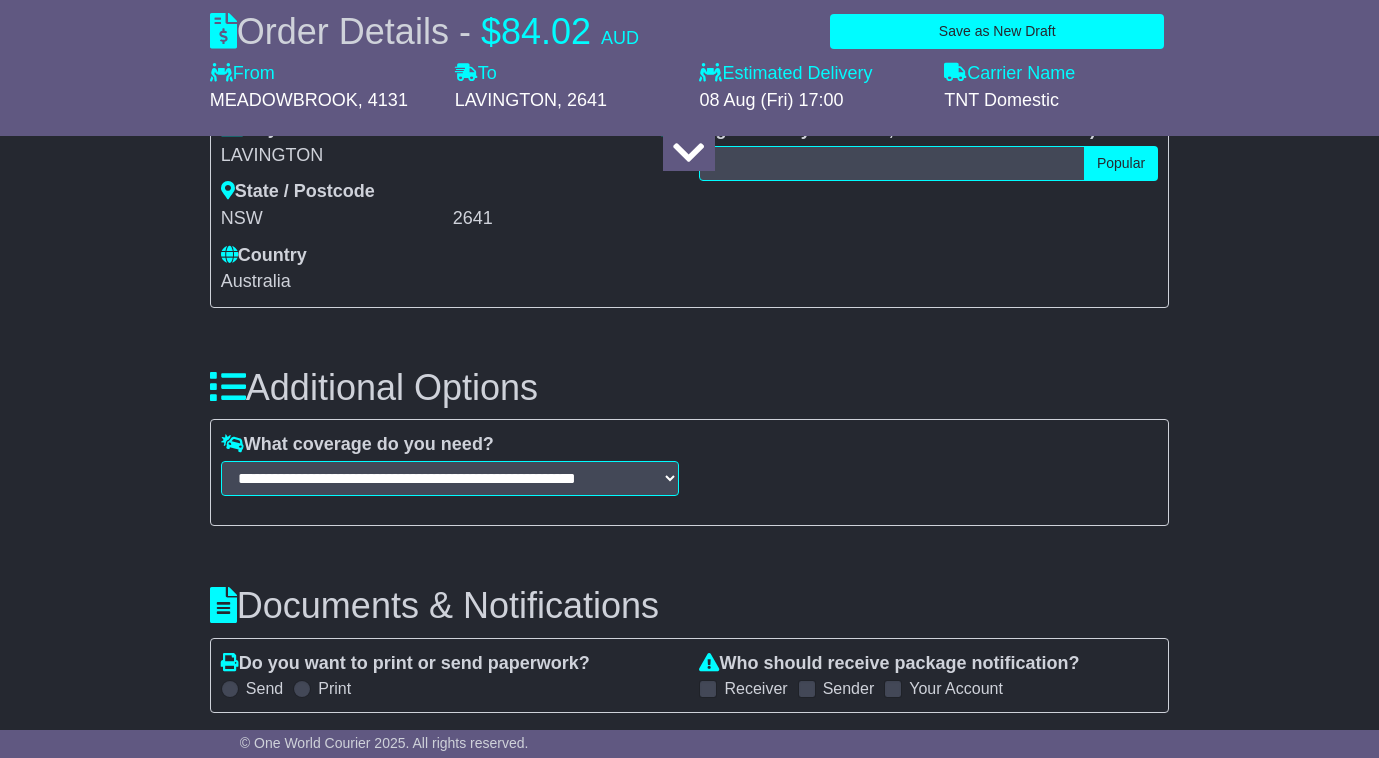 select 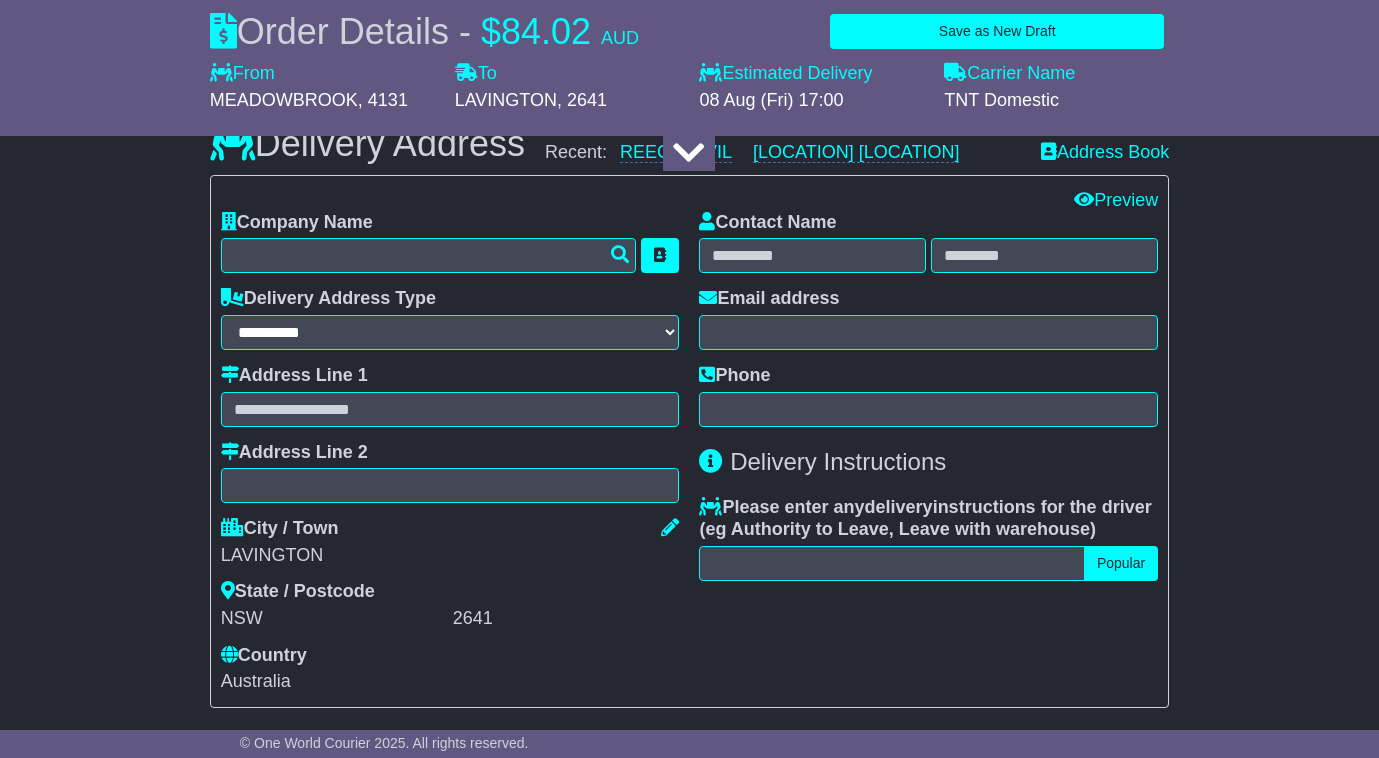 scroll, scrollTop: 1200, scrollLeft: 0, axis: vertical 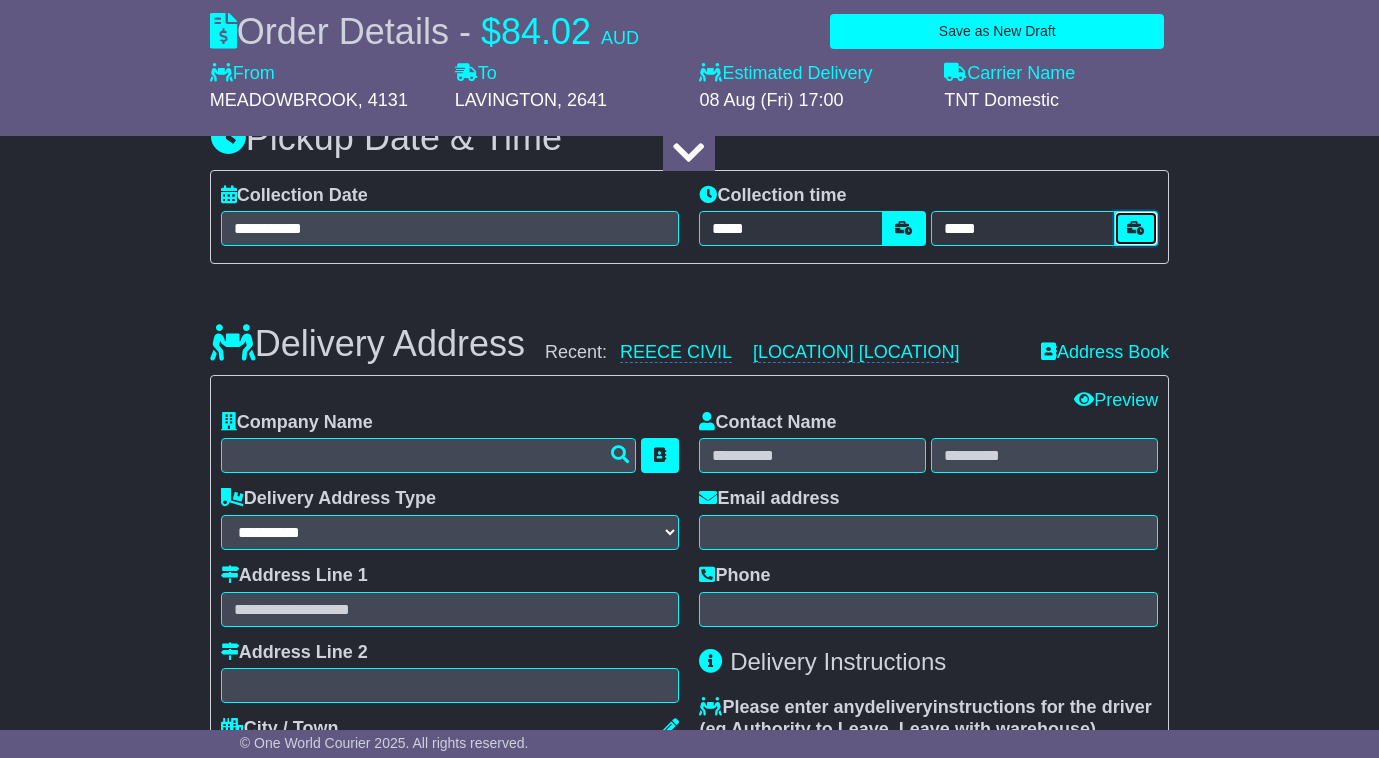 click at bounding box center (1136, 228) 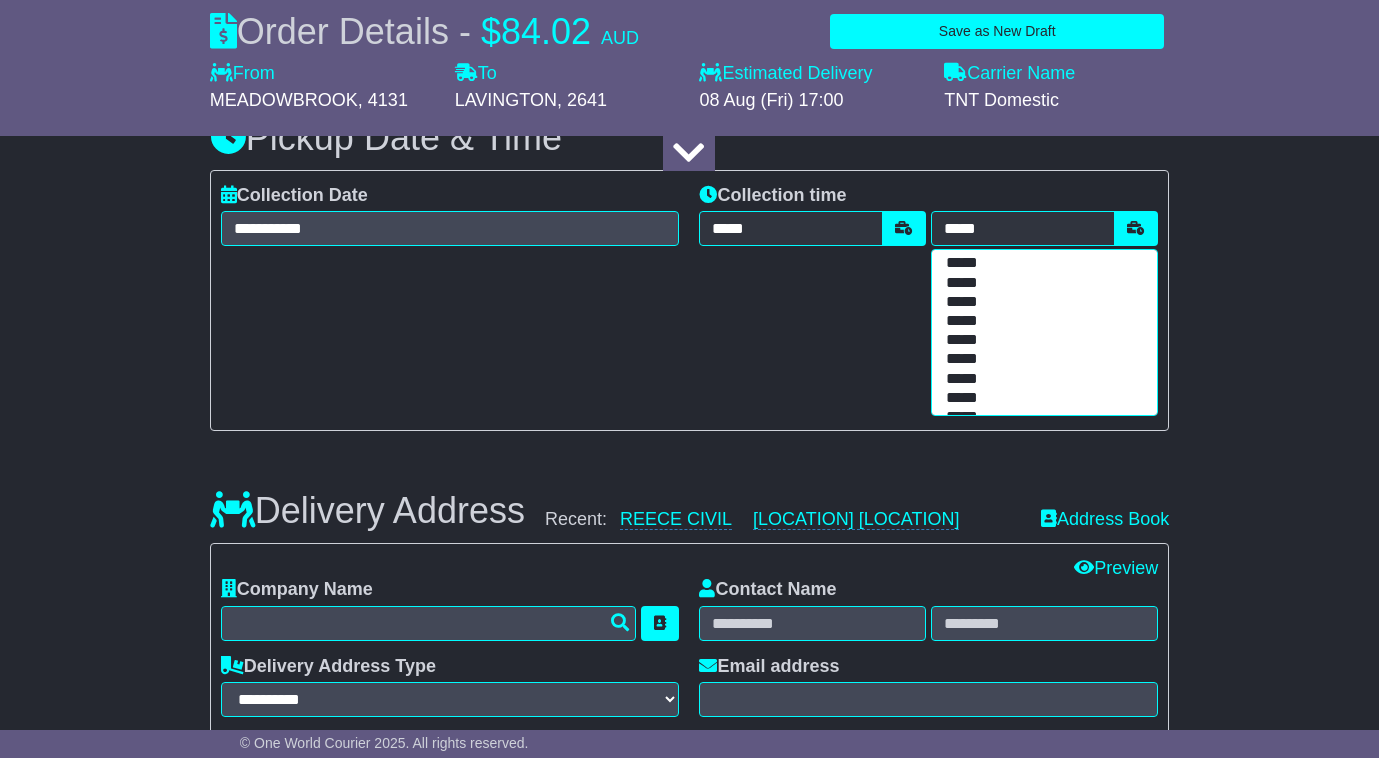 scroll, scrollTop: 433, scrollLeft: 0, axis: vertical 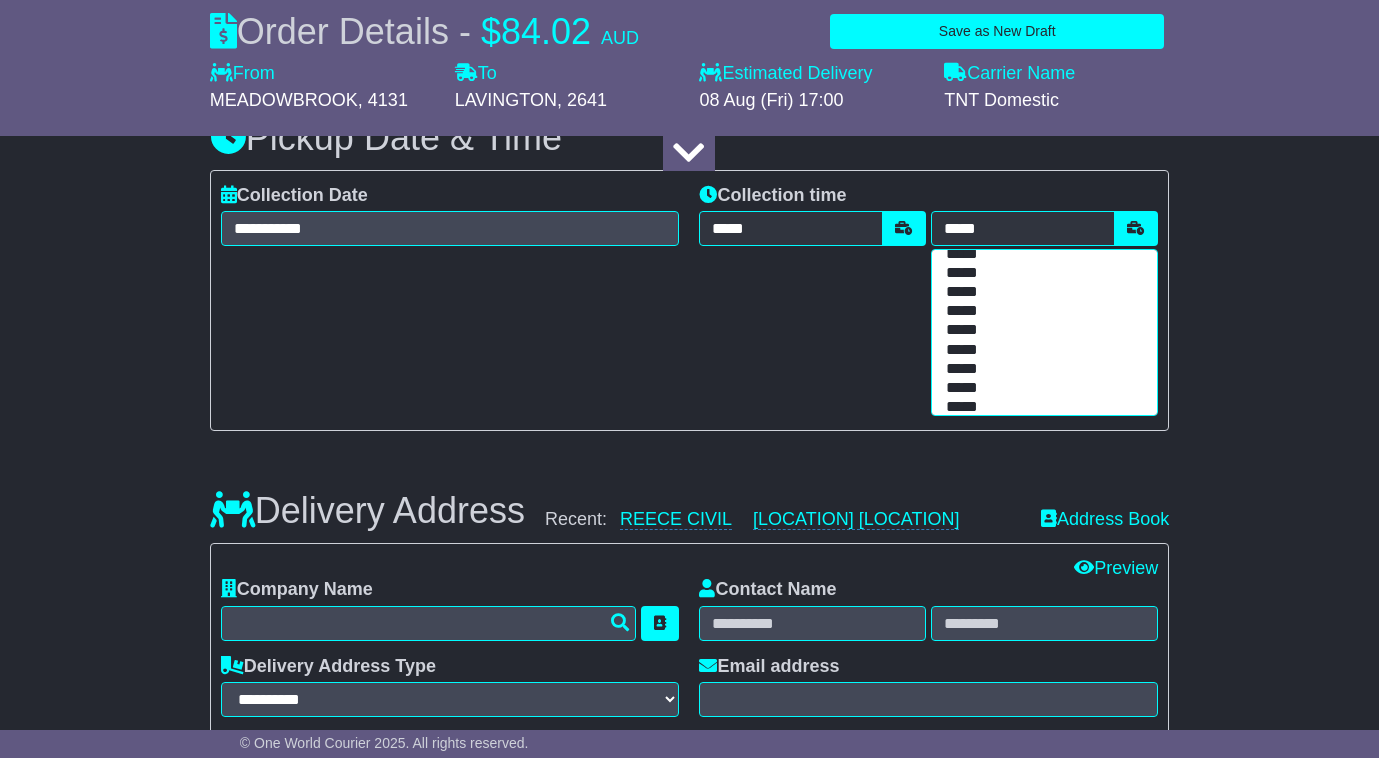 click on "*****" at bounding box center (1040, 407) 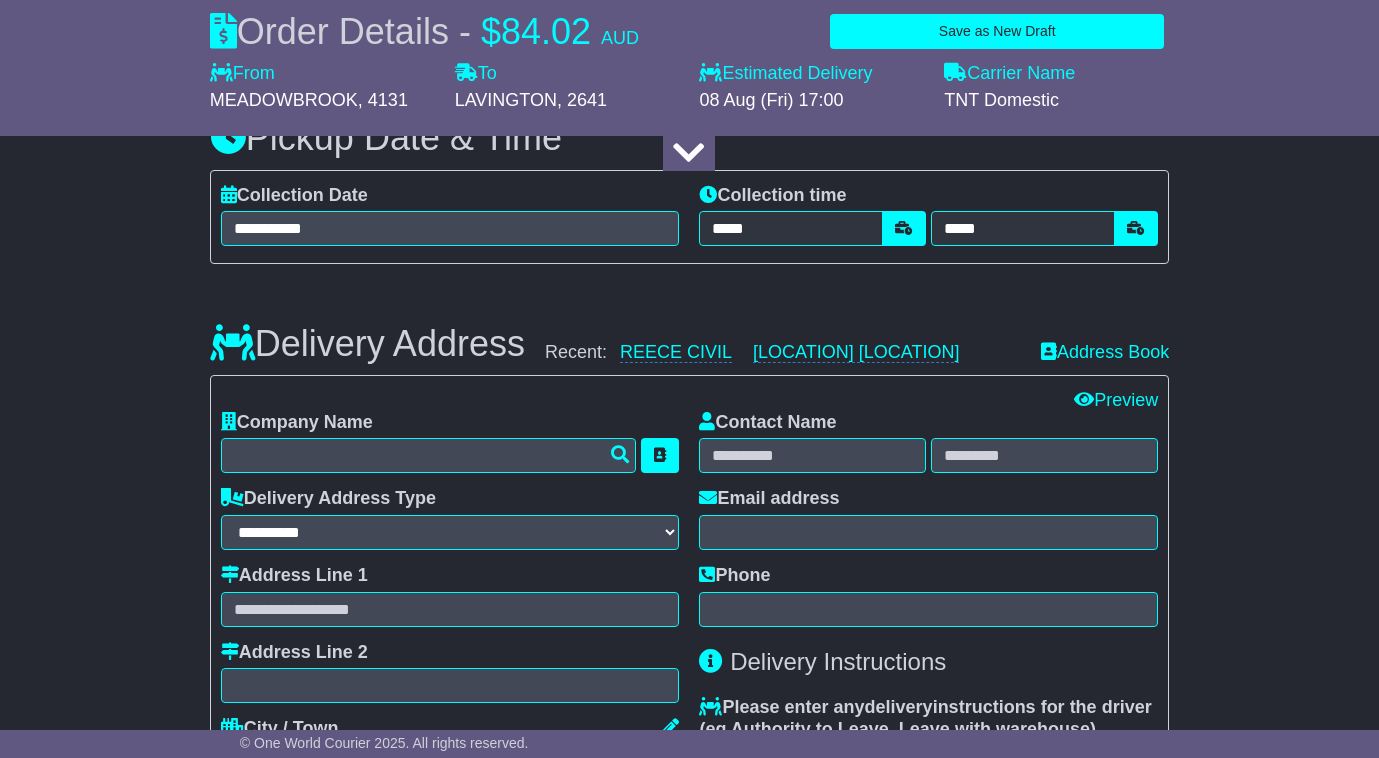 scroll, scrollTop: 0, scrollLeft: 0, axis: both 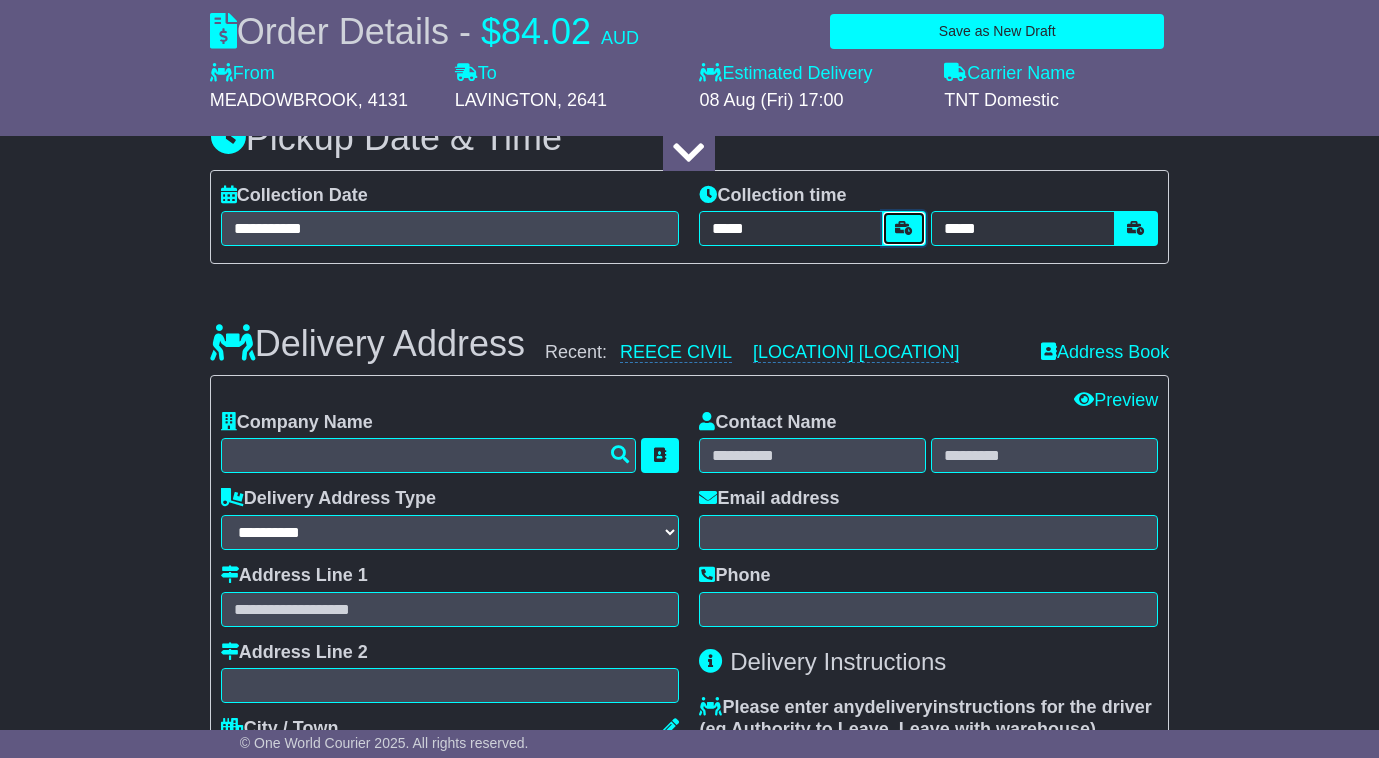click at bounding box center [904, 228] 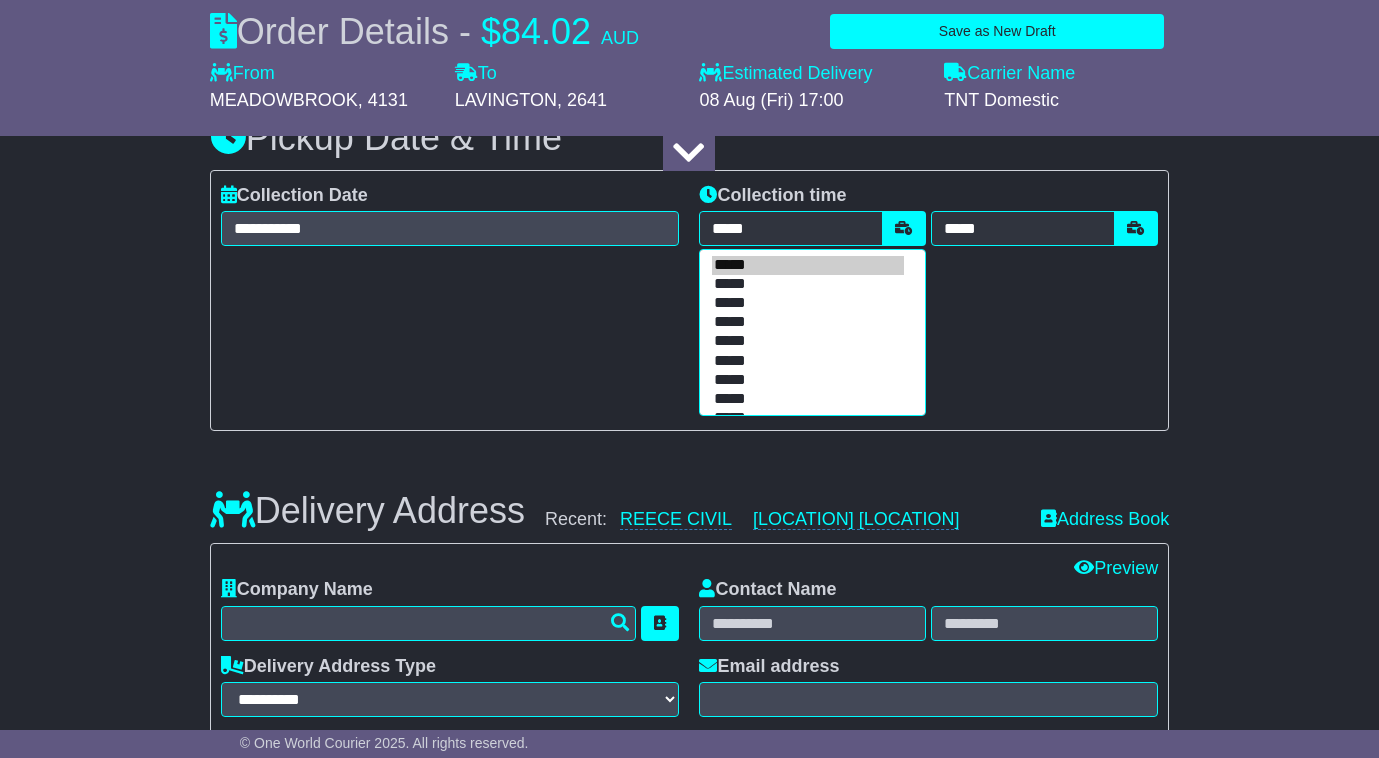 click on "*****" at bounding box center [808, 380] 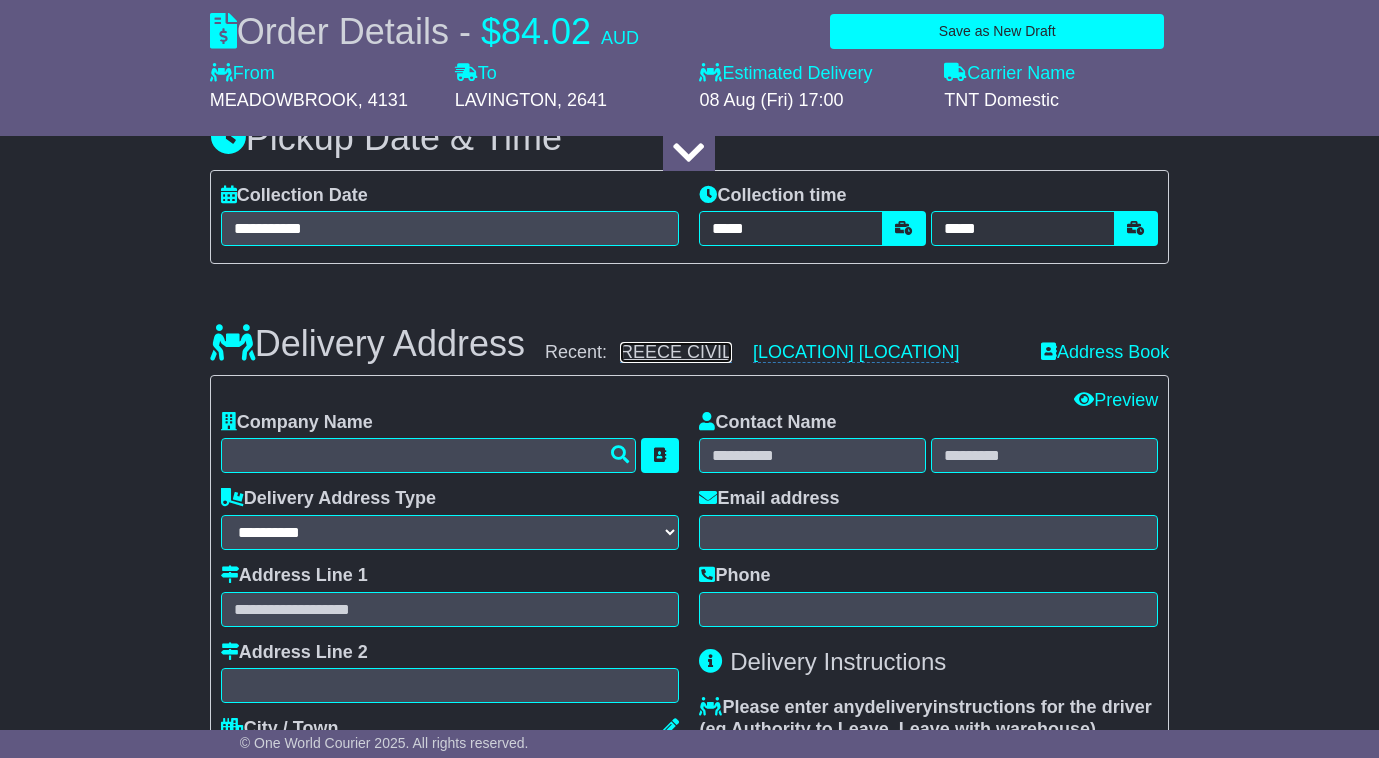 click on "REECE CIVIL" at bounding box center (676, 352) 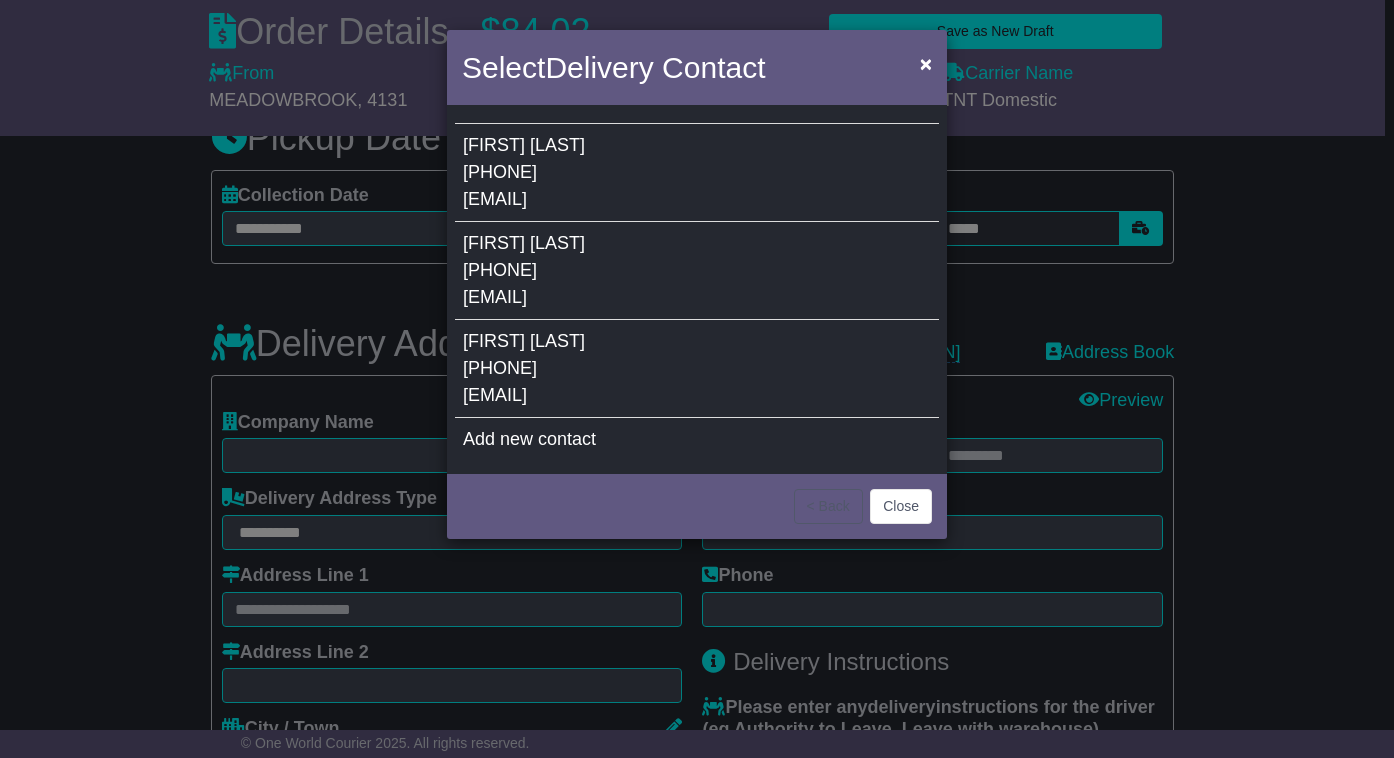 click on "[FIRST] [LAST]
[PHONE]
[EMAIL]" at bounding box center (697, 271) 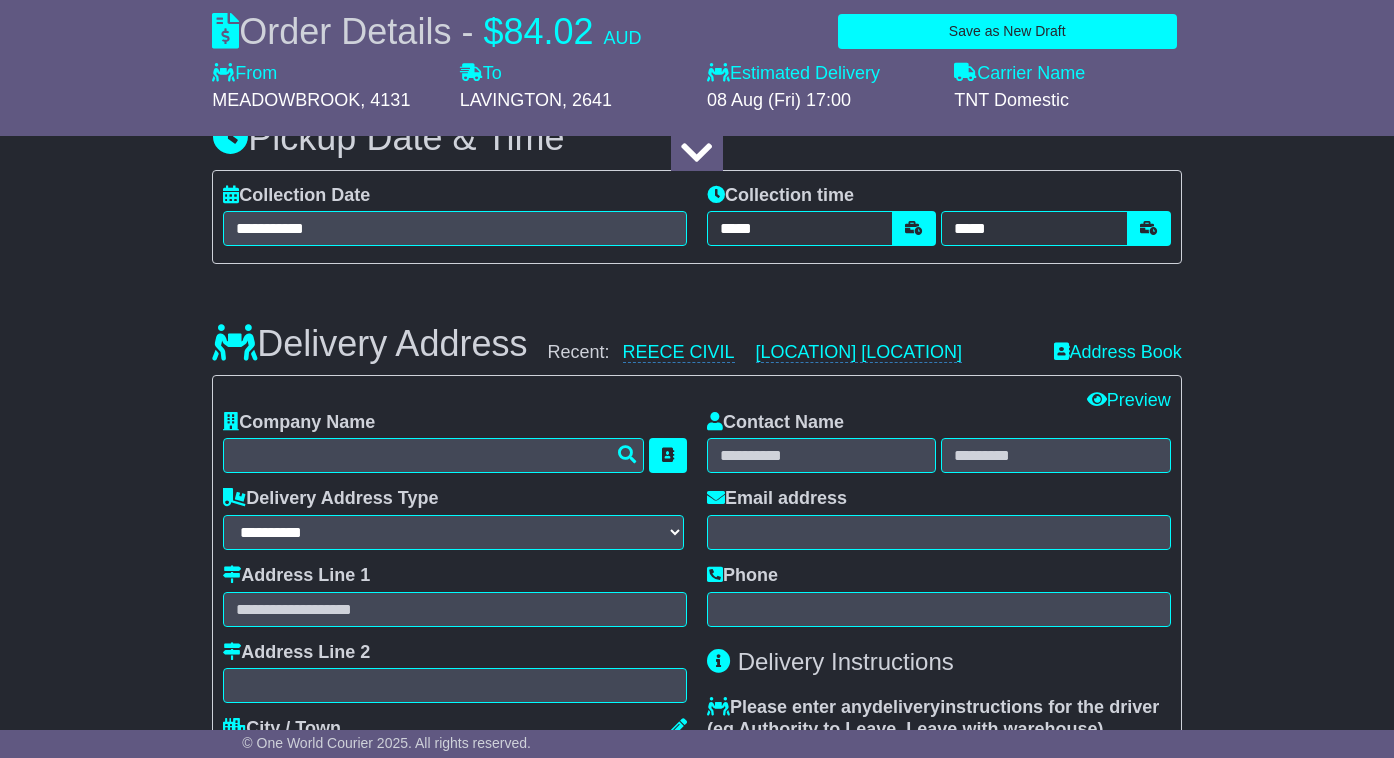 type on "**********" 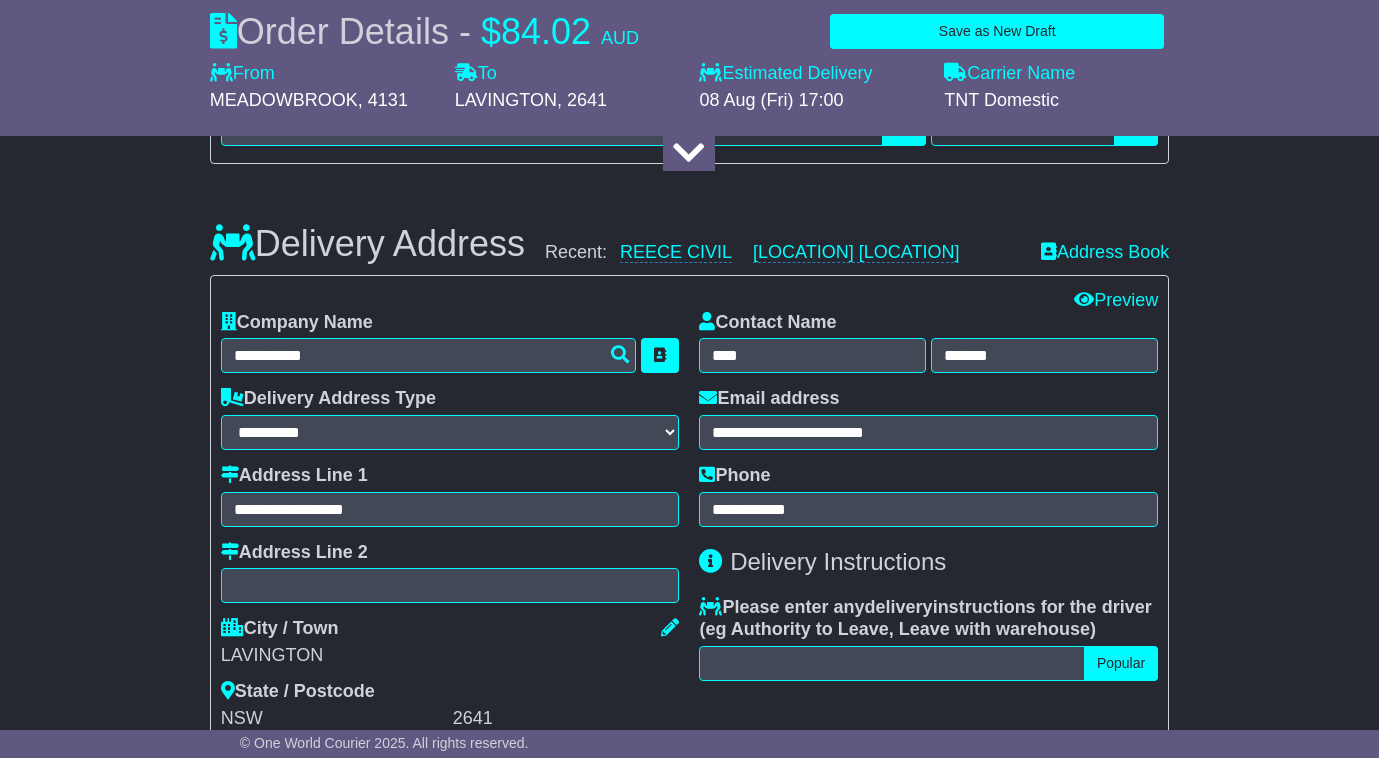 scroll, scrollTop: 1400, scrollLeft: 0, axis: vertical 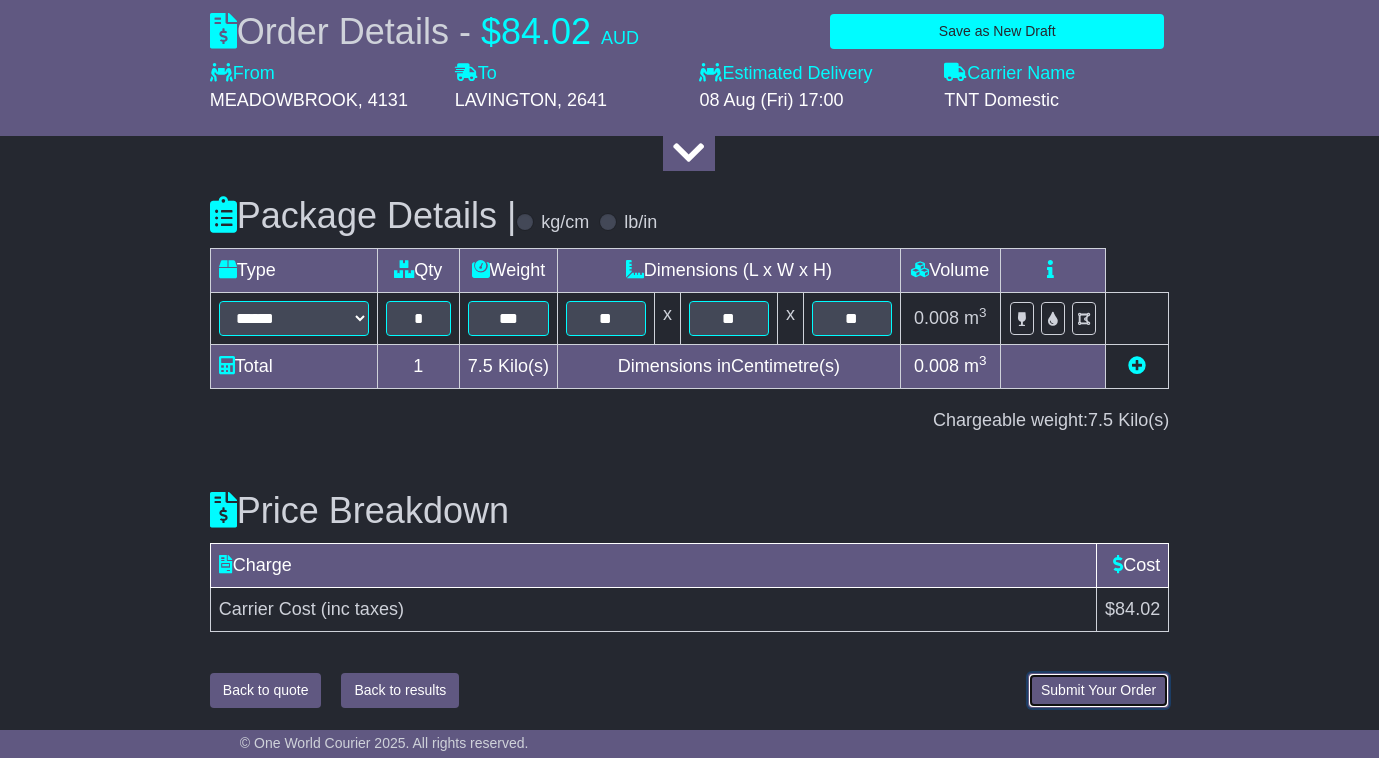 click on "Submit Your Order" at bounding box center (1098, 690) 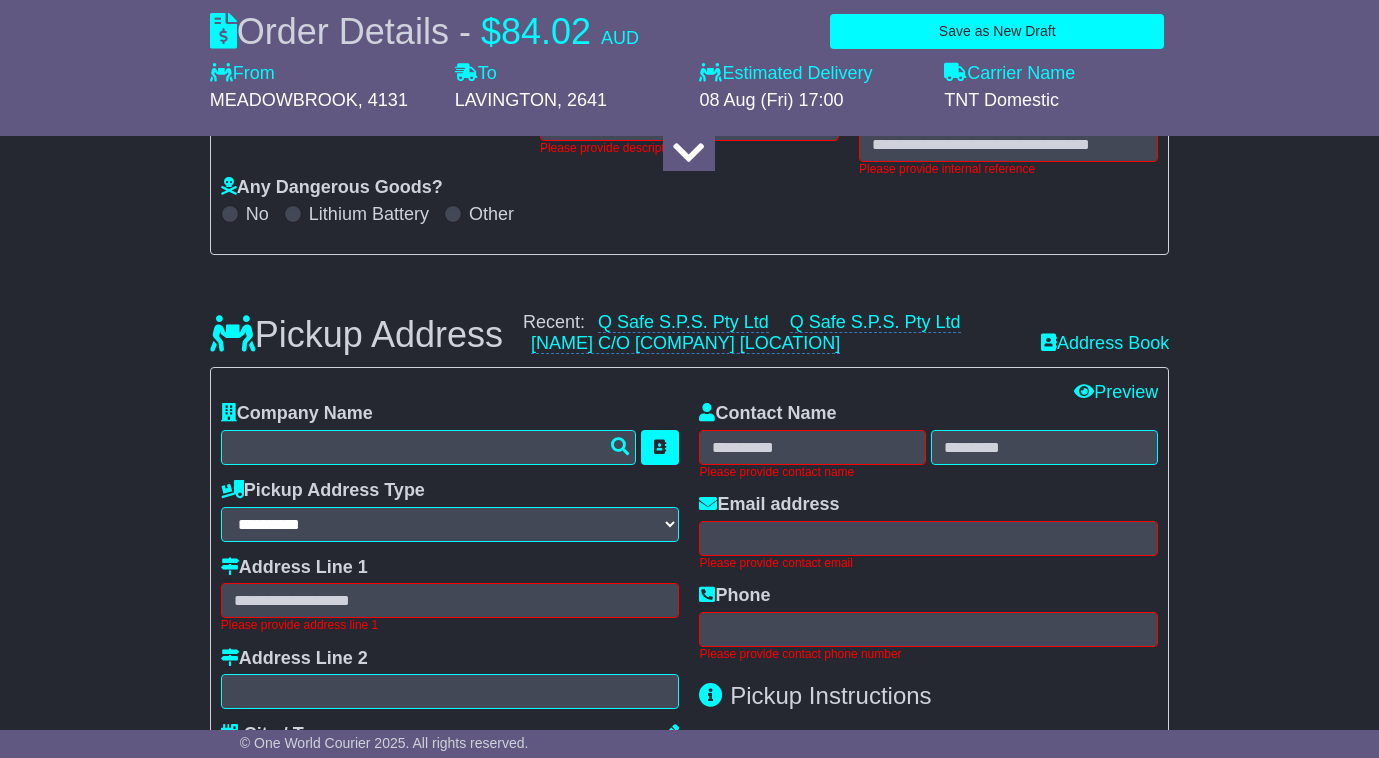 scroll, scrollTop: 326, scrollLeft: 0, axis: vertical 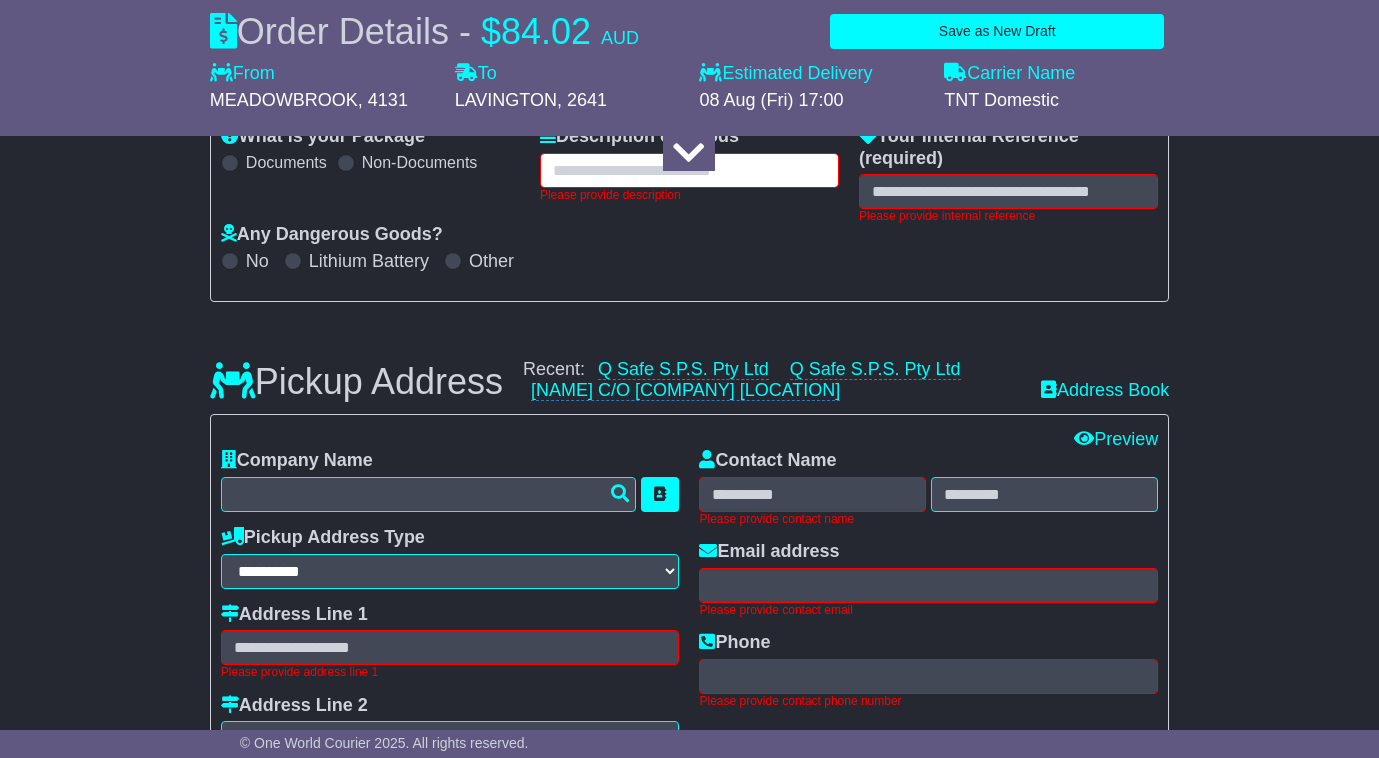 click at bounding box center (689, 170) 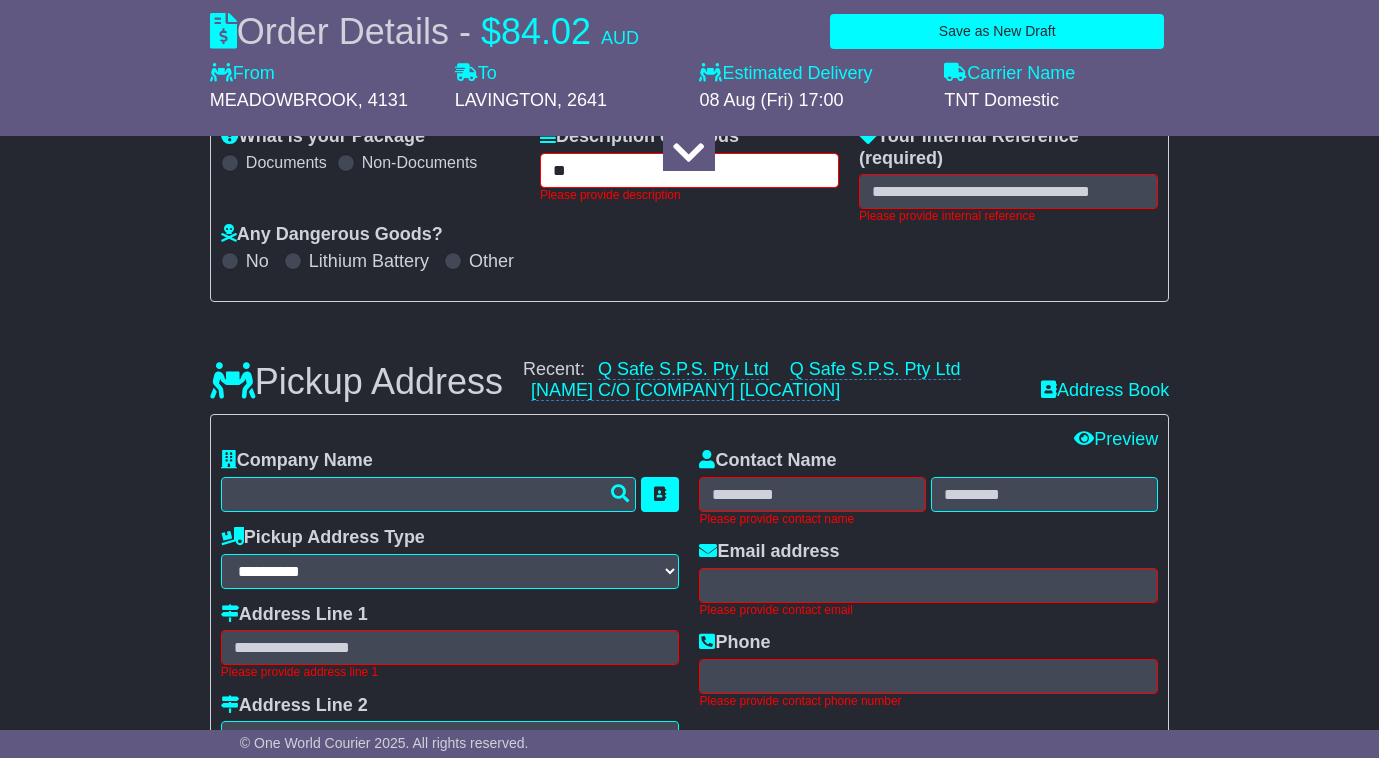 type on "*" 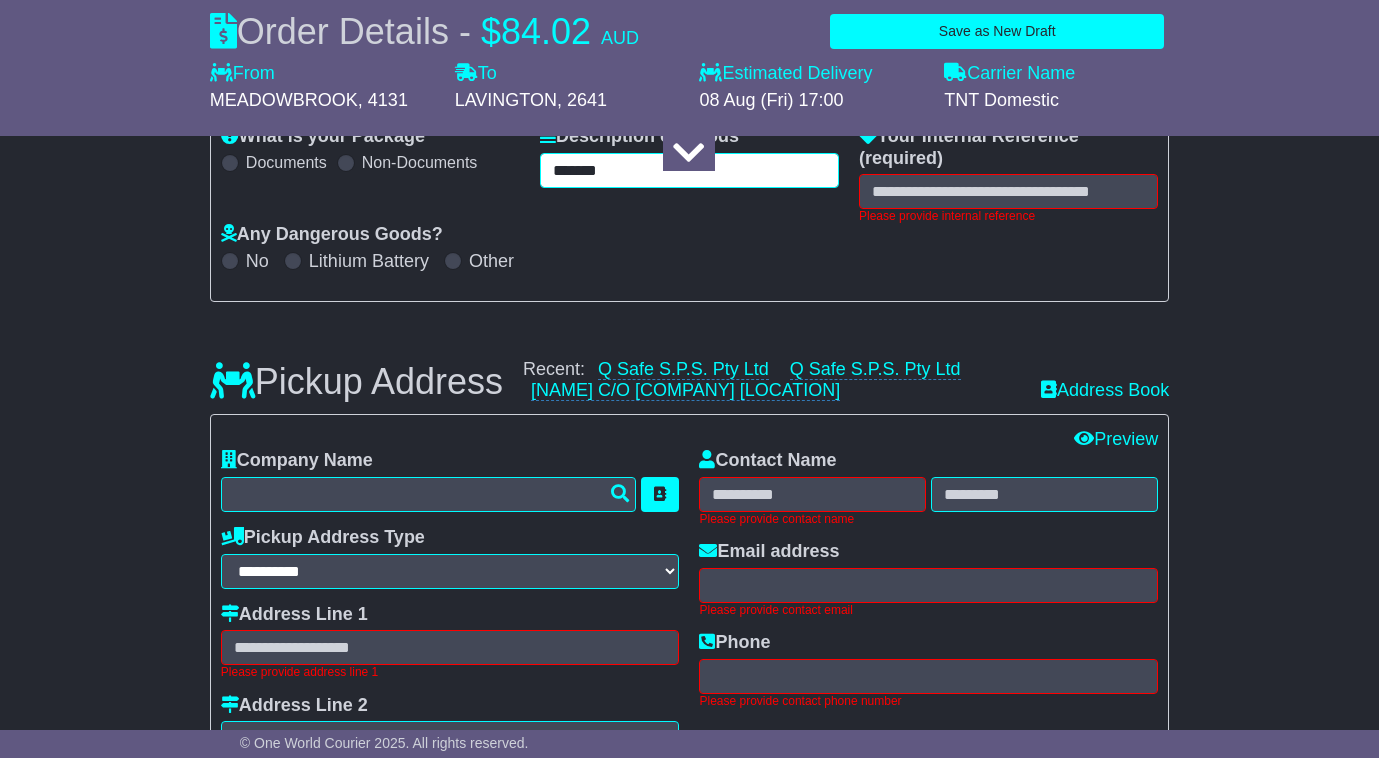 click on "*******" at bounding box center (689, 170) 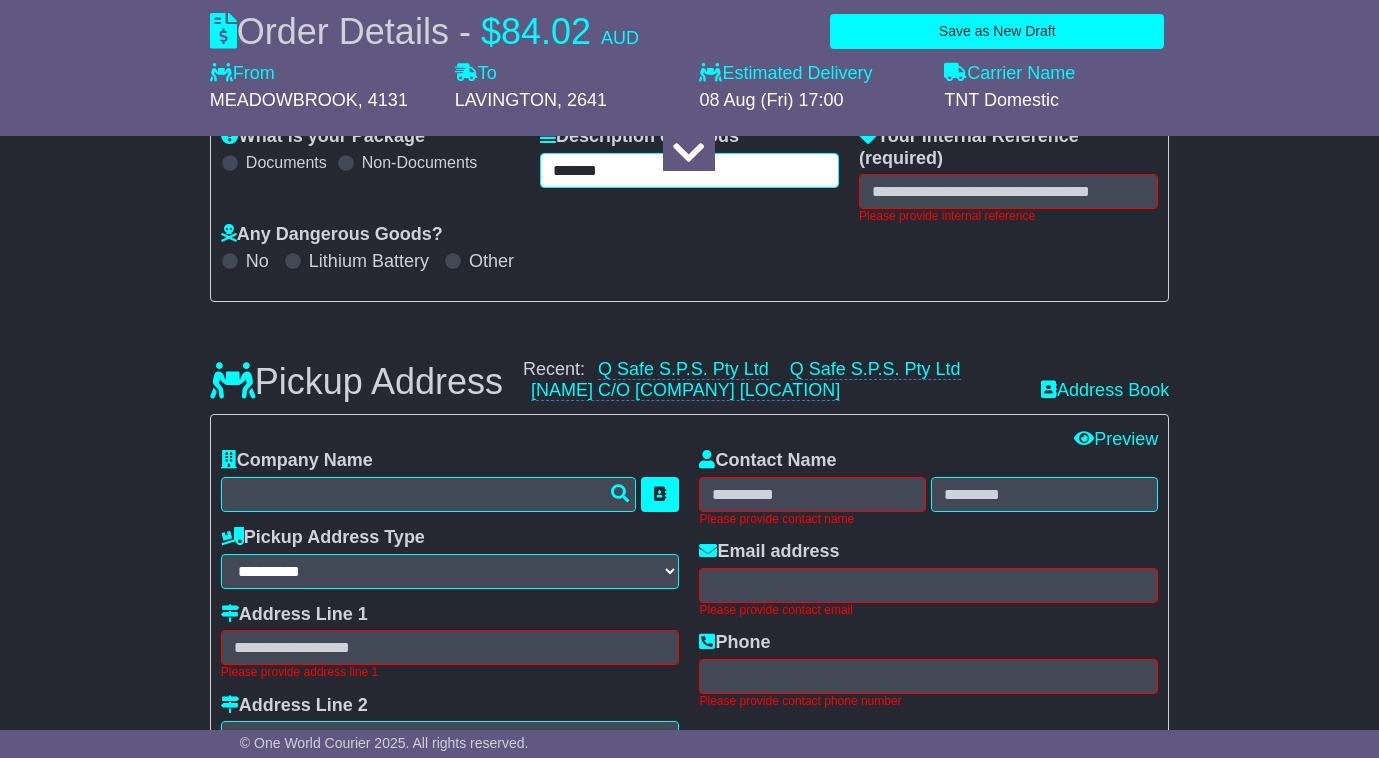 type on "*******" 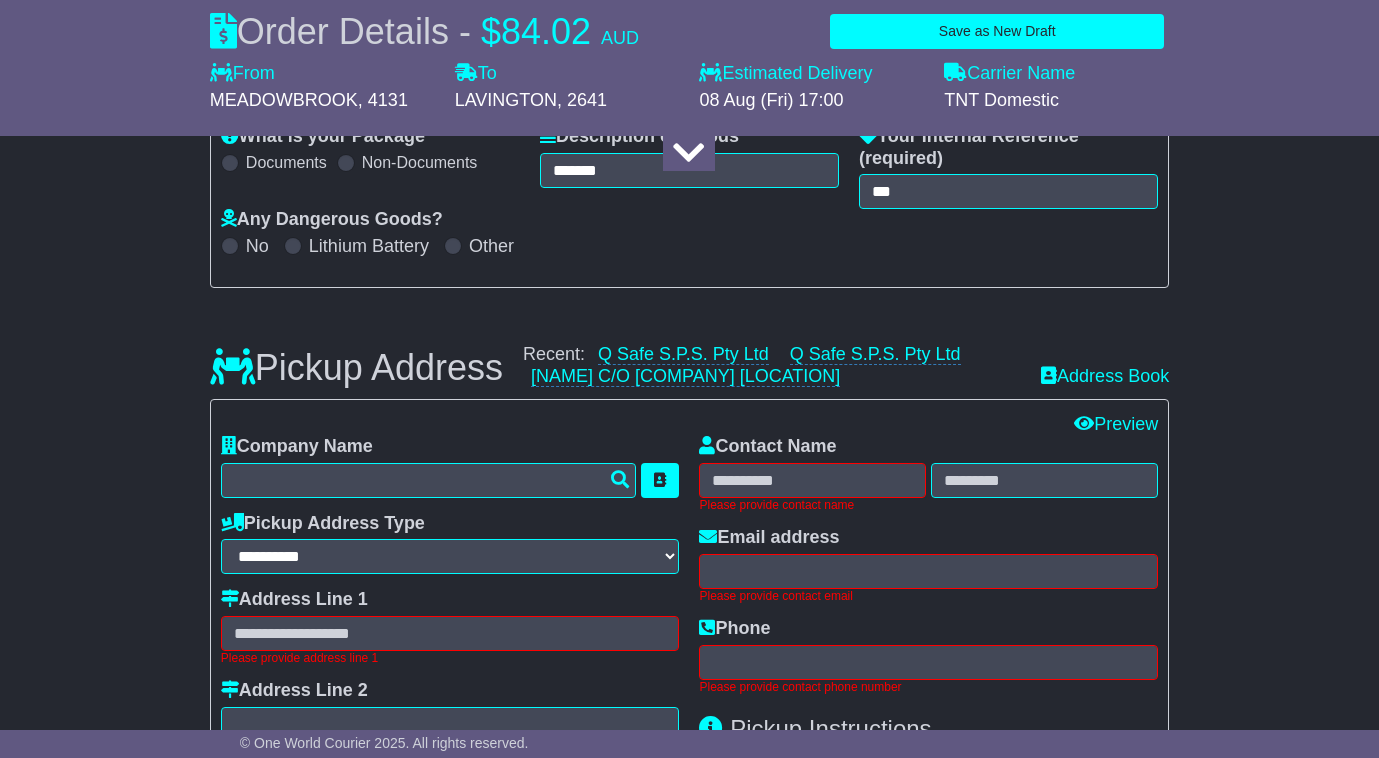 click on "What is your Package
Documents
Non-Documents
What are the Incoterms?
***
***
***
***
***
***
Description of Goods
*******
Attention: dangerous goods are not allowed by service.
Your Internal Reference (required)
***
Any Dangerous Goods?
No
Lithium Battery" at bounding box center (689, 199) 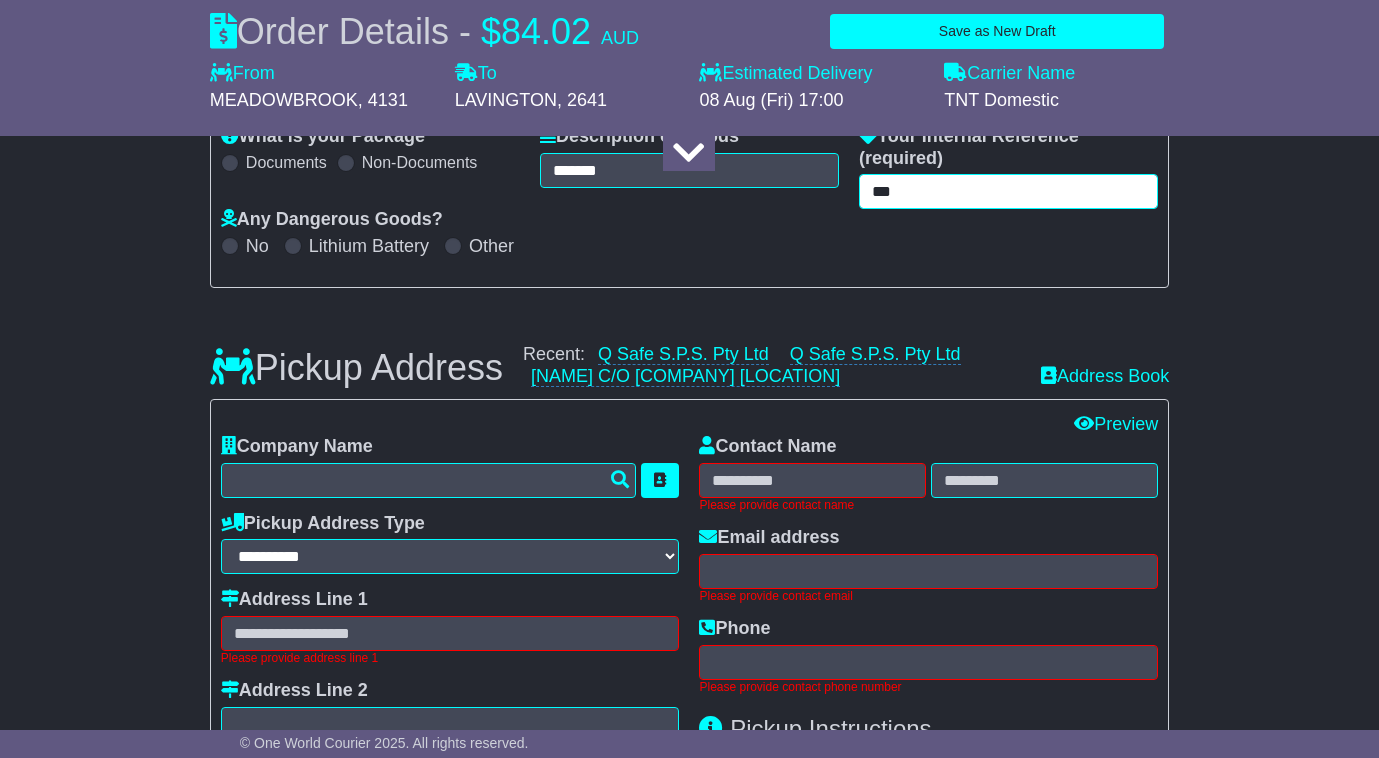 click on "***" at bounding box center (1008, 191) 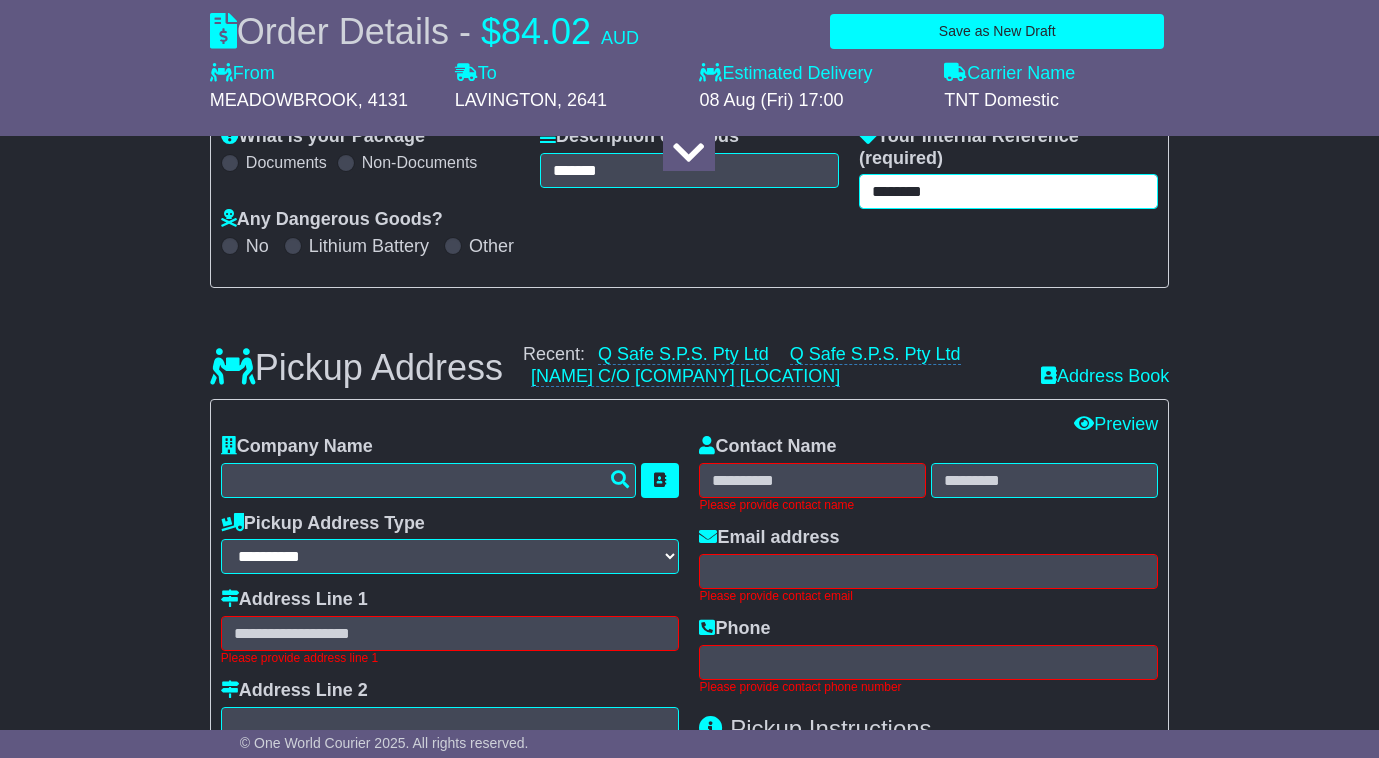 type on "********" 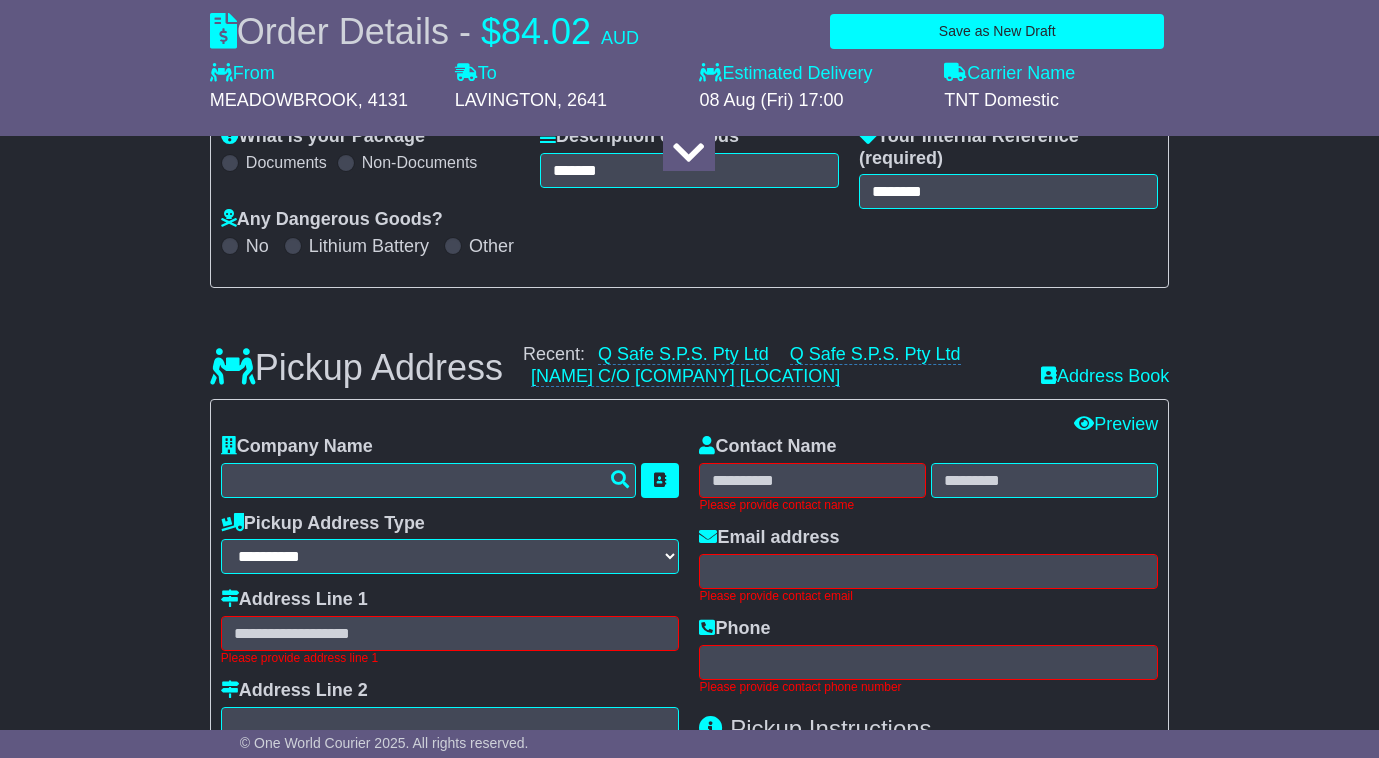 click on "What is your Package
Documents
Non-Documents
What are the Incoterms?
***
***
***
***
***
***
Description of Goods
*******
Attention: dangerous goods are not allowed by service.
Your Internal Reference (required)
********
Any Dangerous Goods?
No
Lithium Battery  Other" at bounding box center (689, 199) 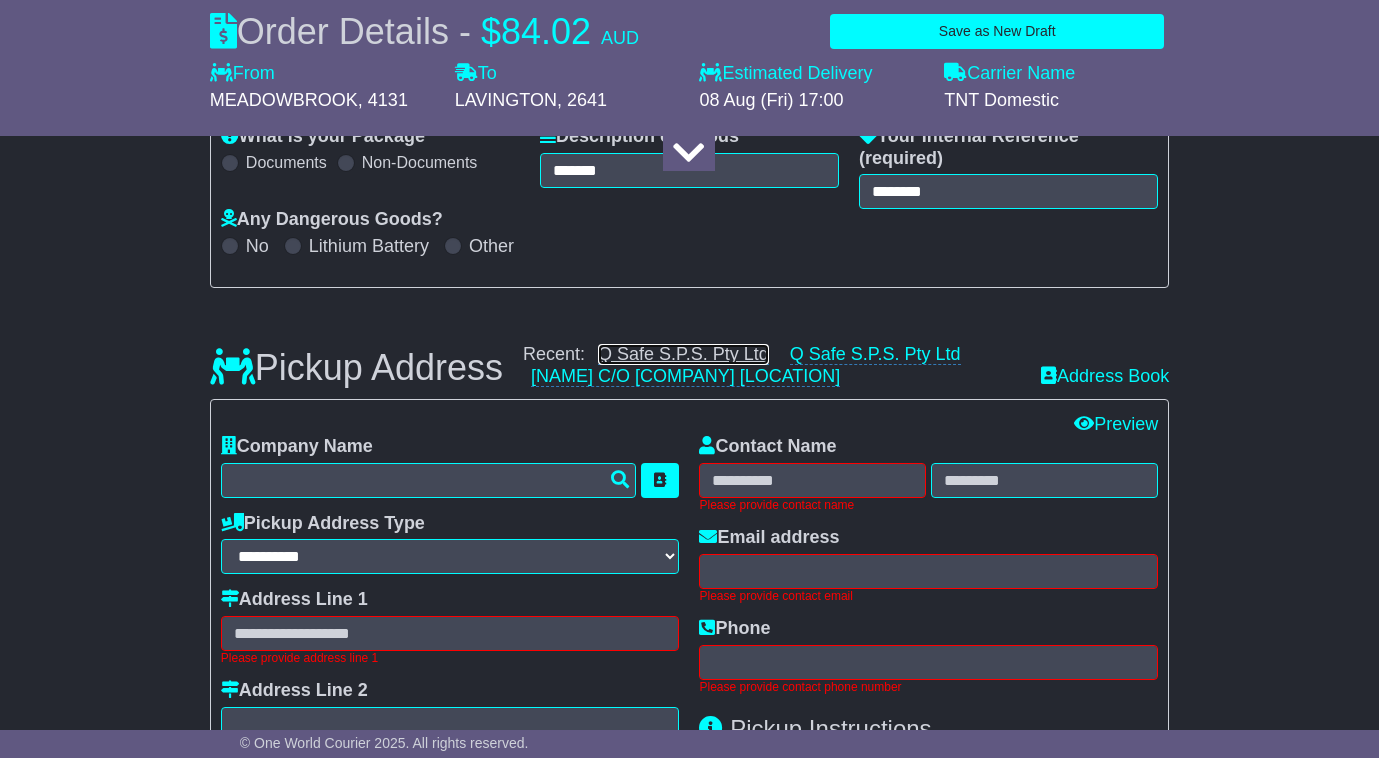 click on "Q Safe S.P.S. Pty Ltd" at bounding box center [683, 354] 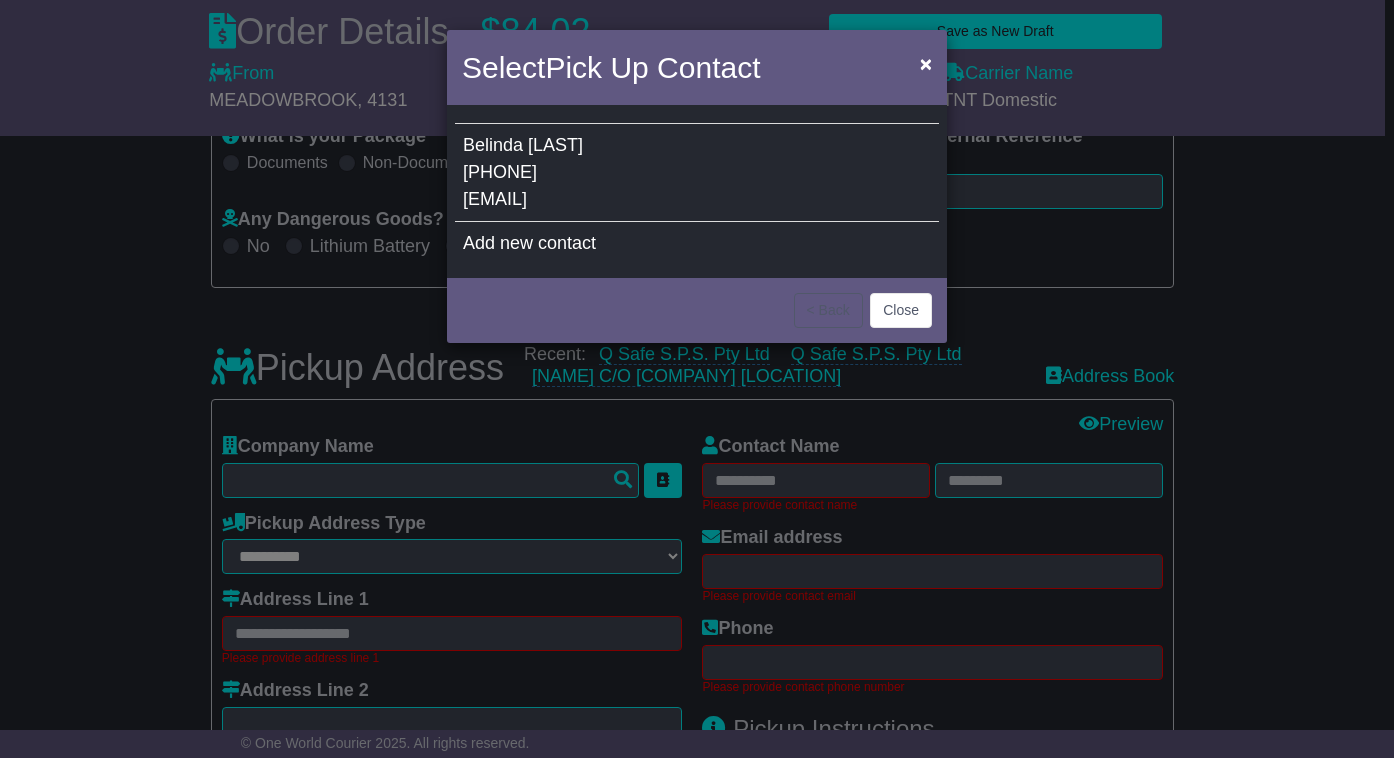 click on "[EMAIL]" at bounding box center [495, 199] 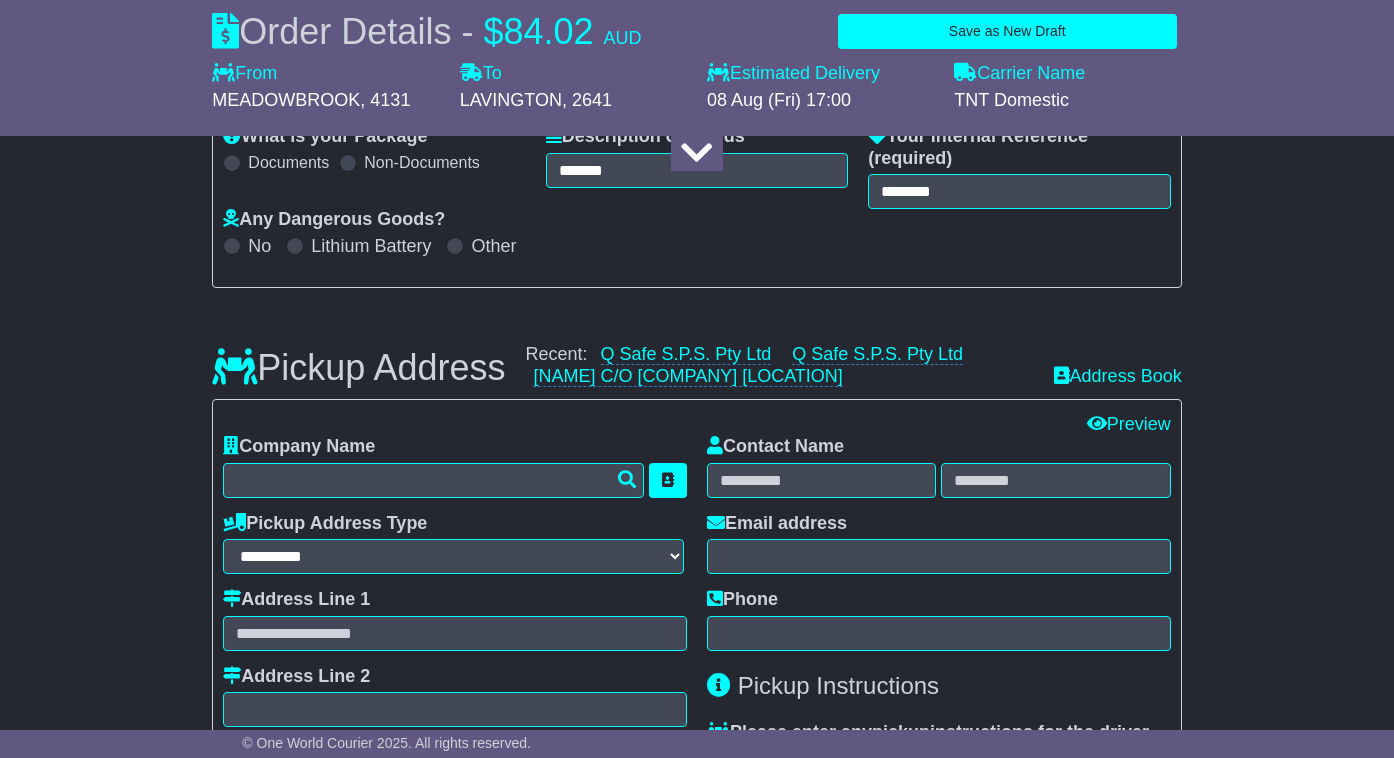 type on "**********" 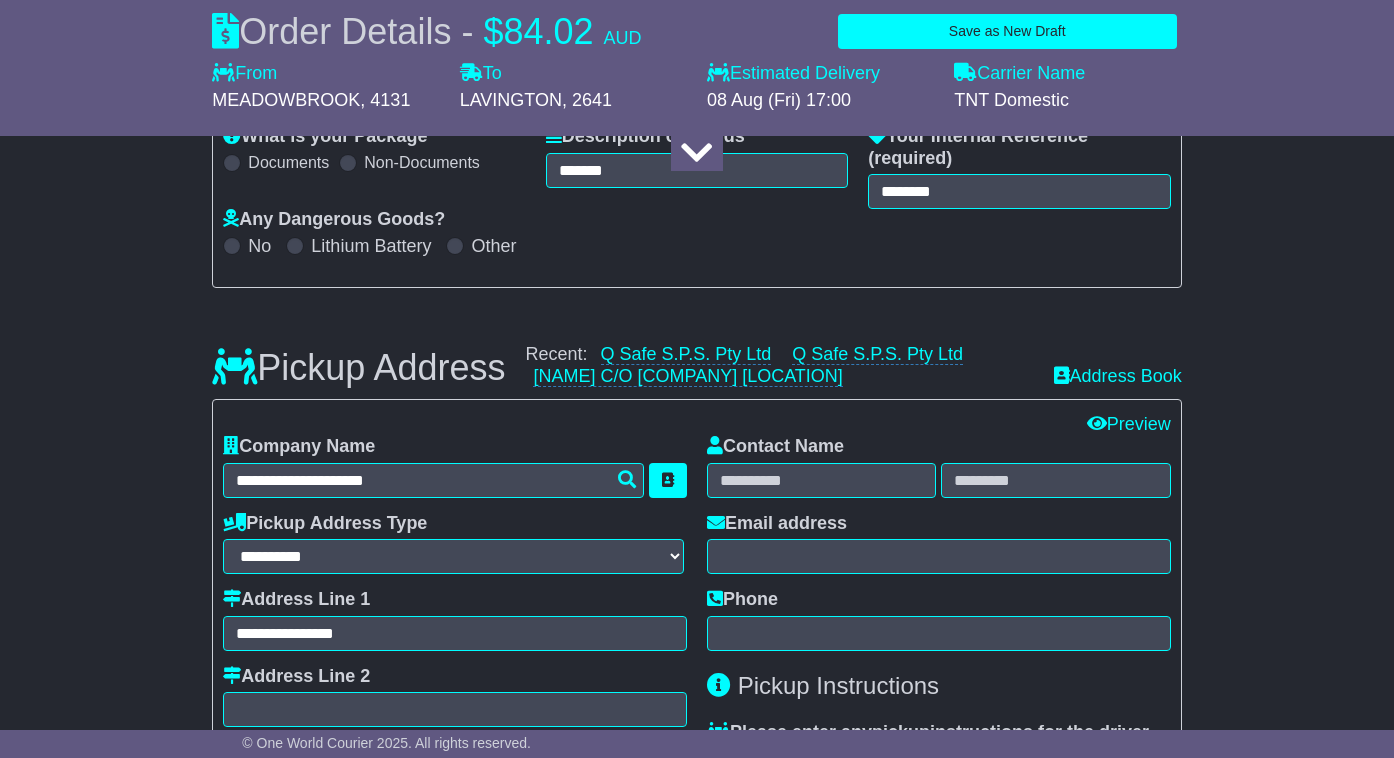 type on "******" 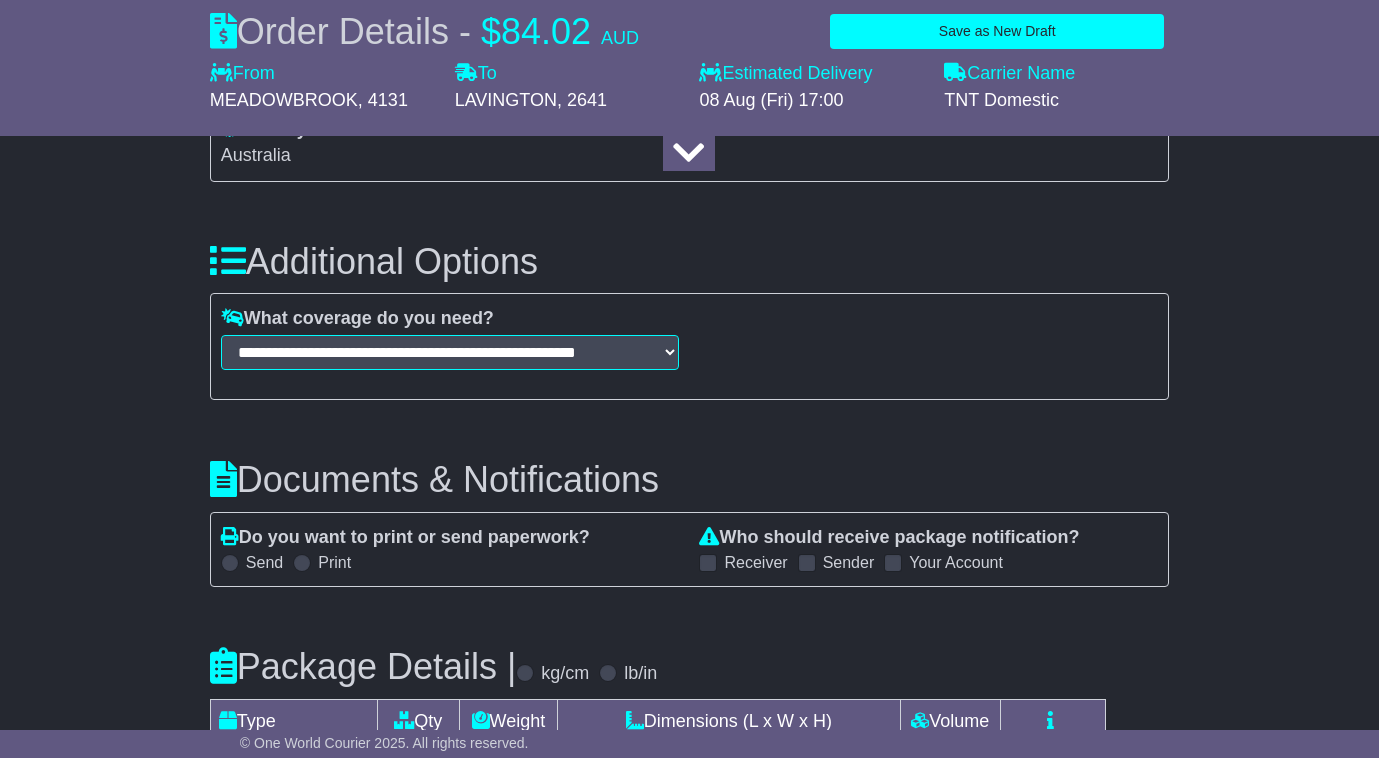 scroll, scrollTop: 2411, scrollLeft: 0, axis: vertical 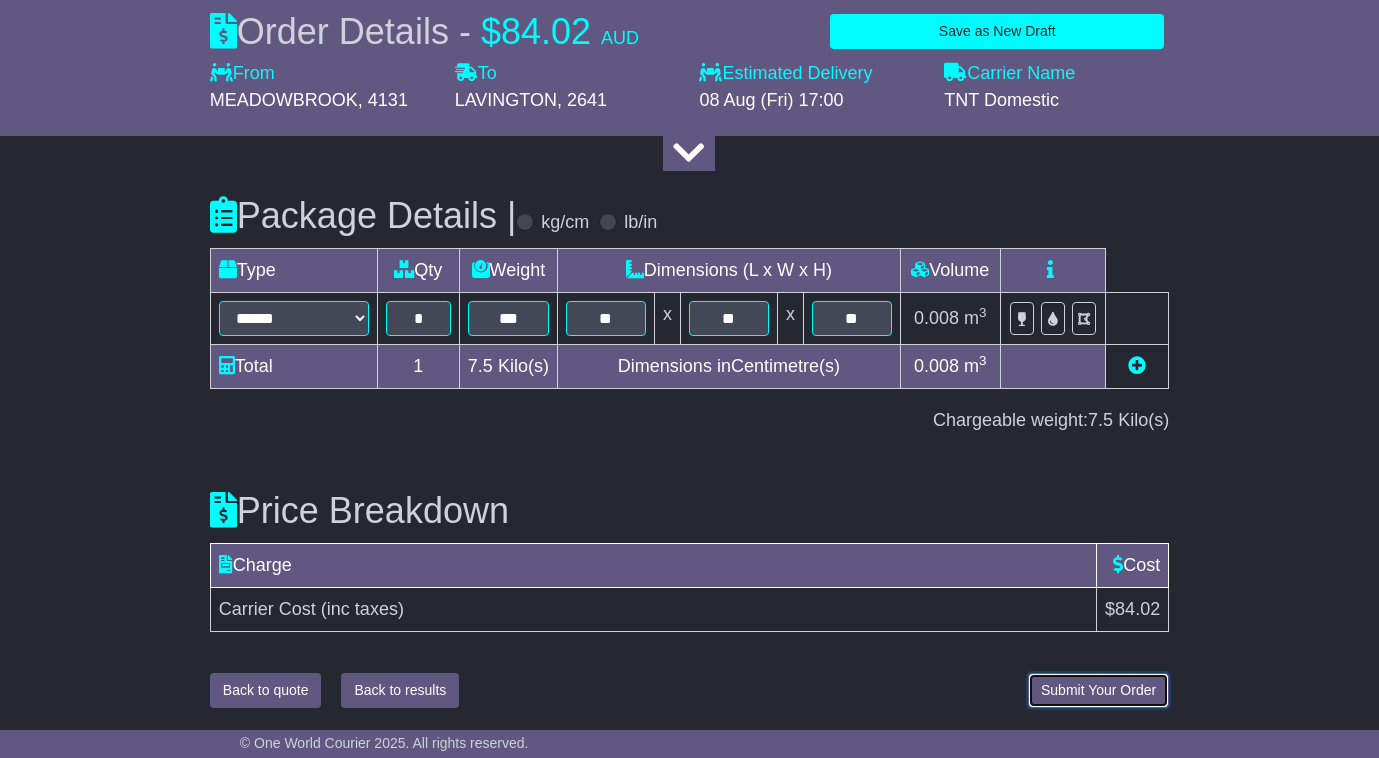 click on "Submit Your Order" at bounding box center (1098, 690) 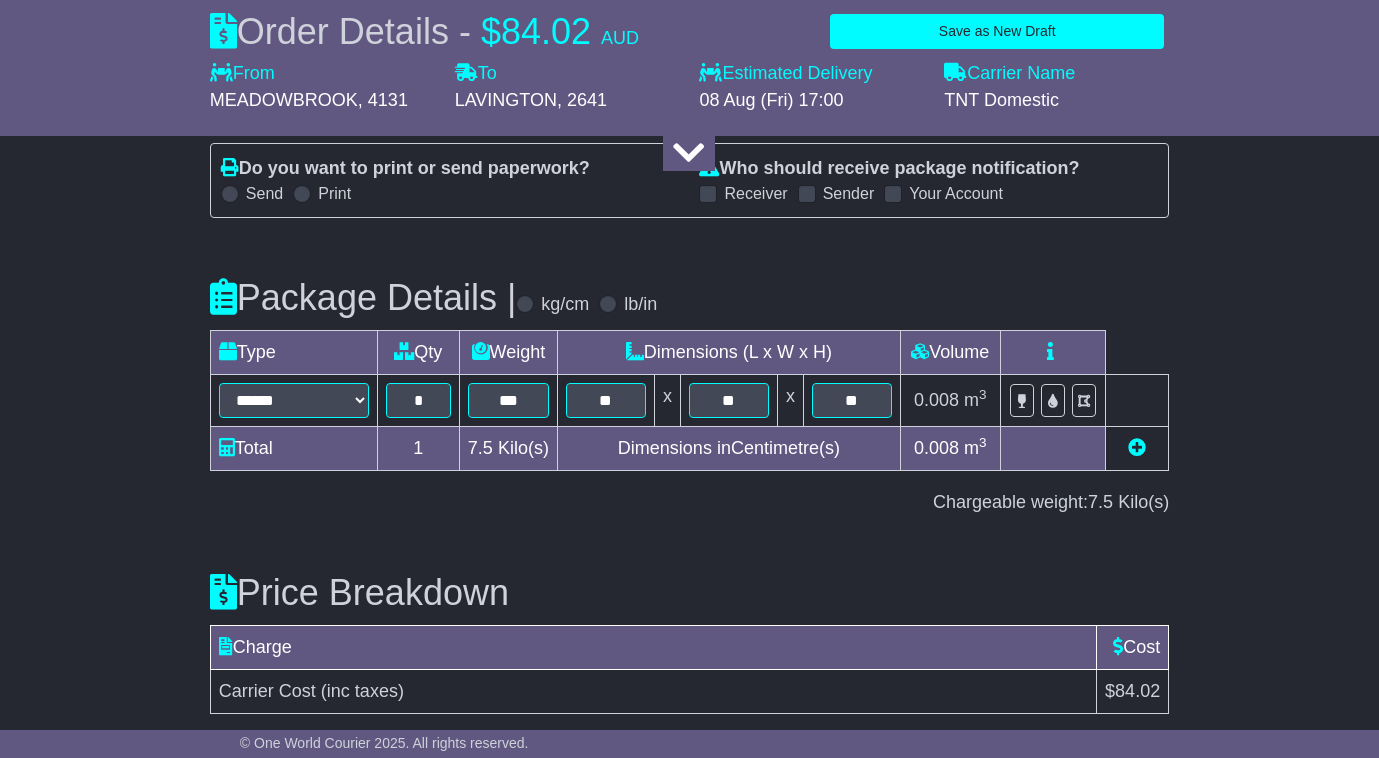 scroll, scrollTop: 2411, scrollLeft: 0, axis: vertical 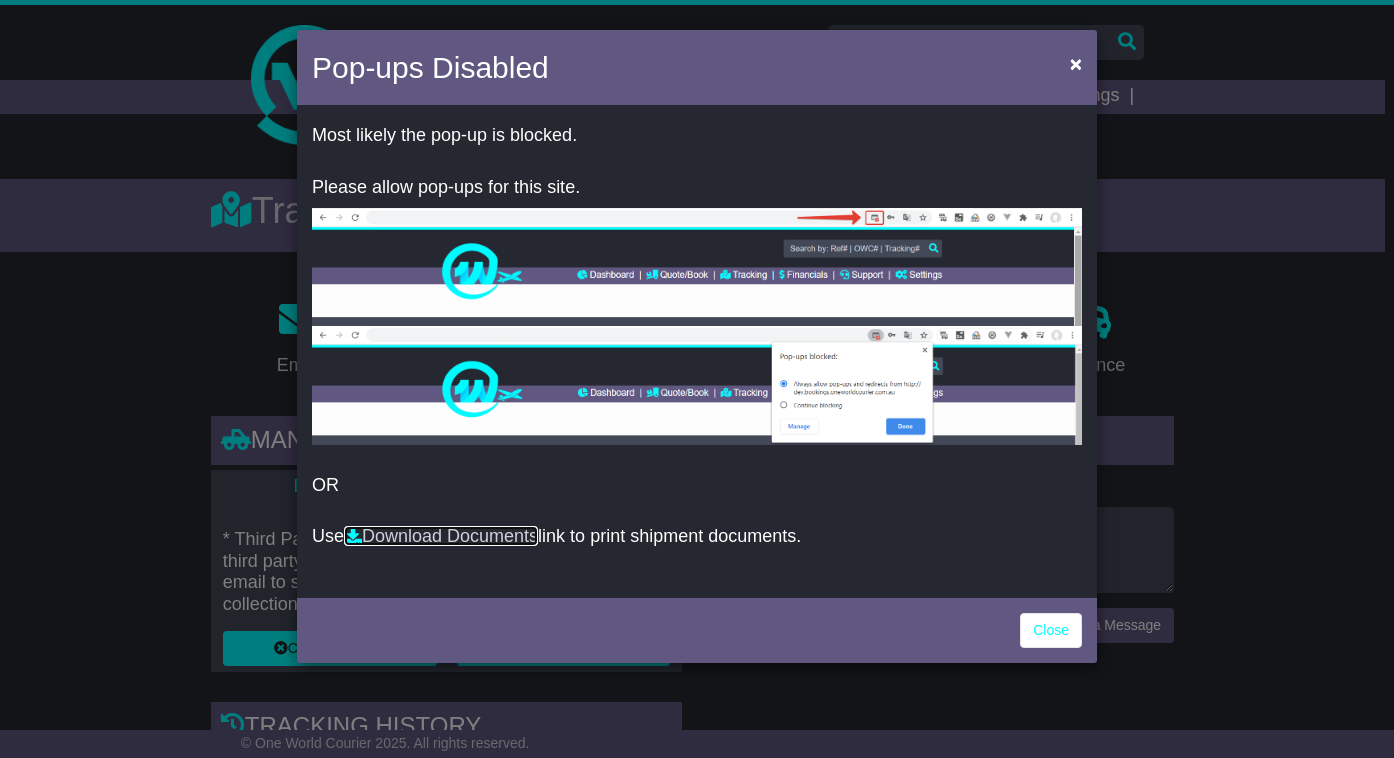 click on "Download Documents" at bounding box center (441, 536) 